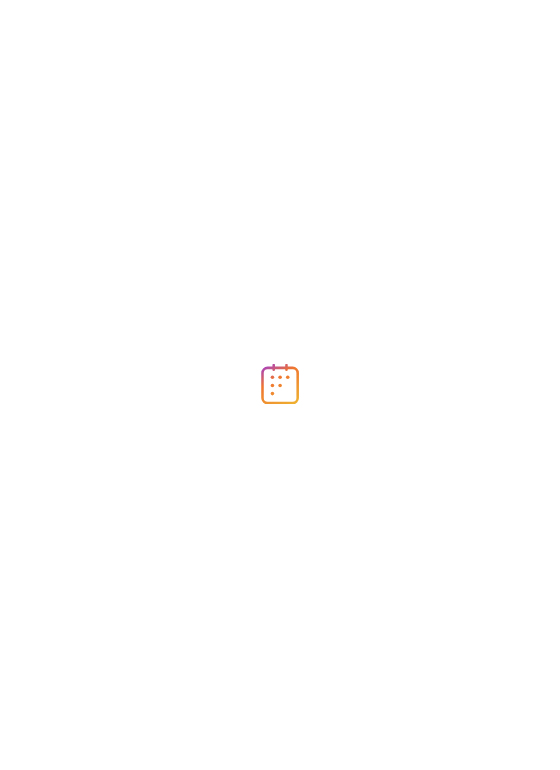 scroll, scrollTop: 0, scrollLeft: 0, axis: both 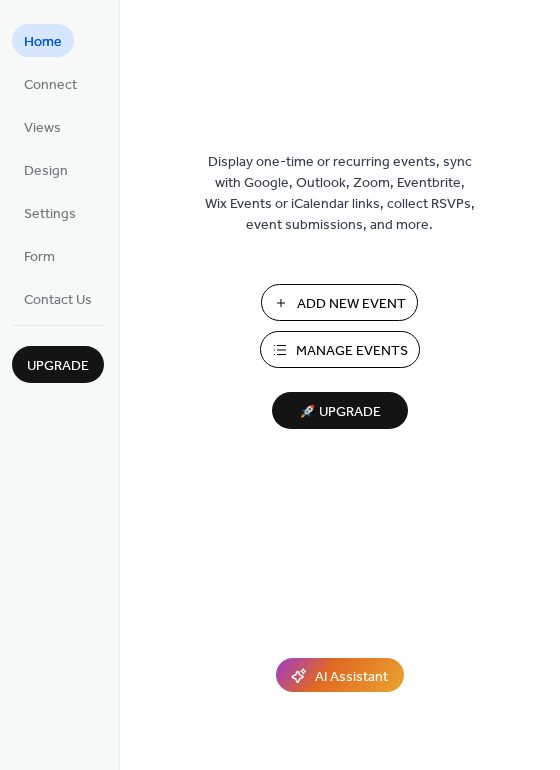 click on "Manage Events" at bounding box center [352, 351] 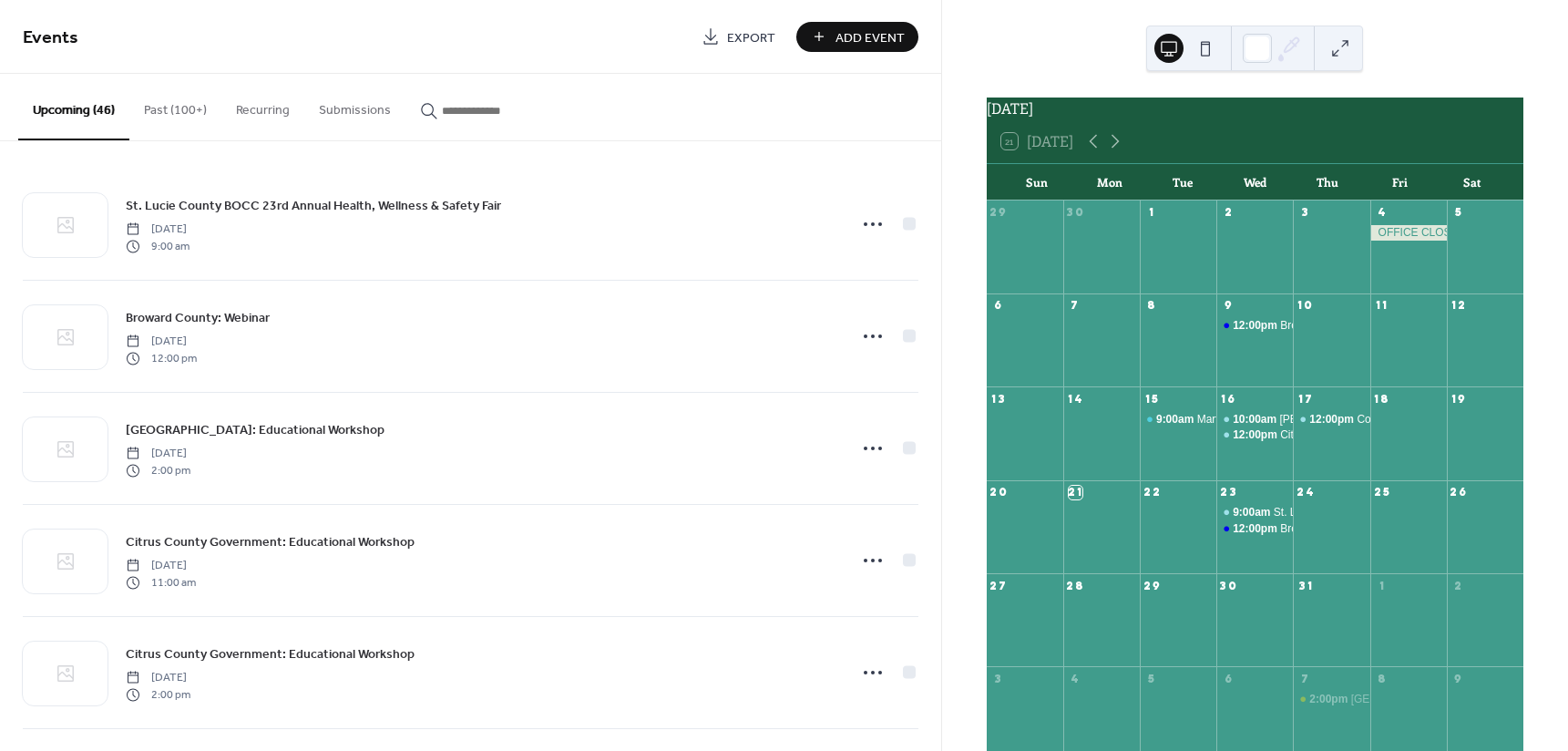 scroll, scrollTop: 0, scrollLeft: 0, axis: both 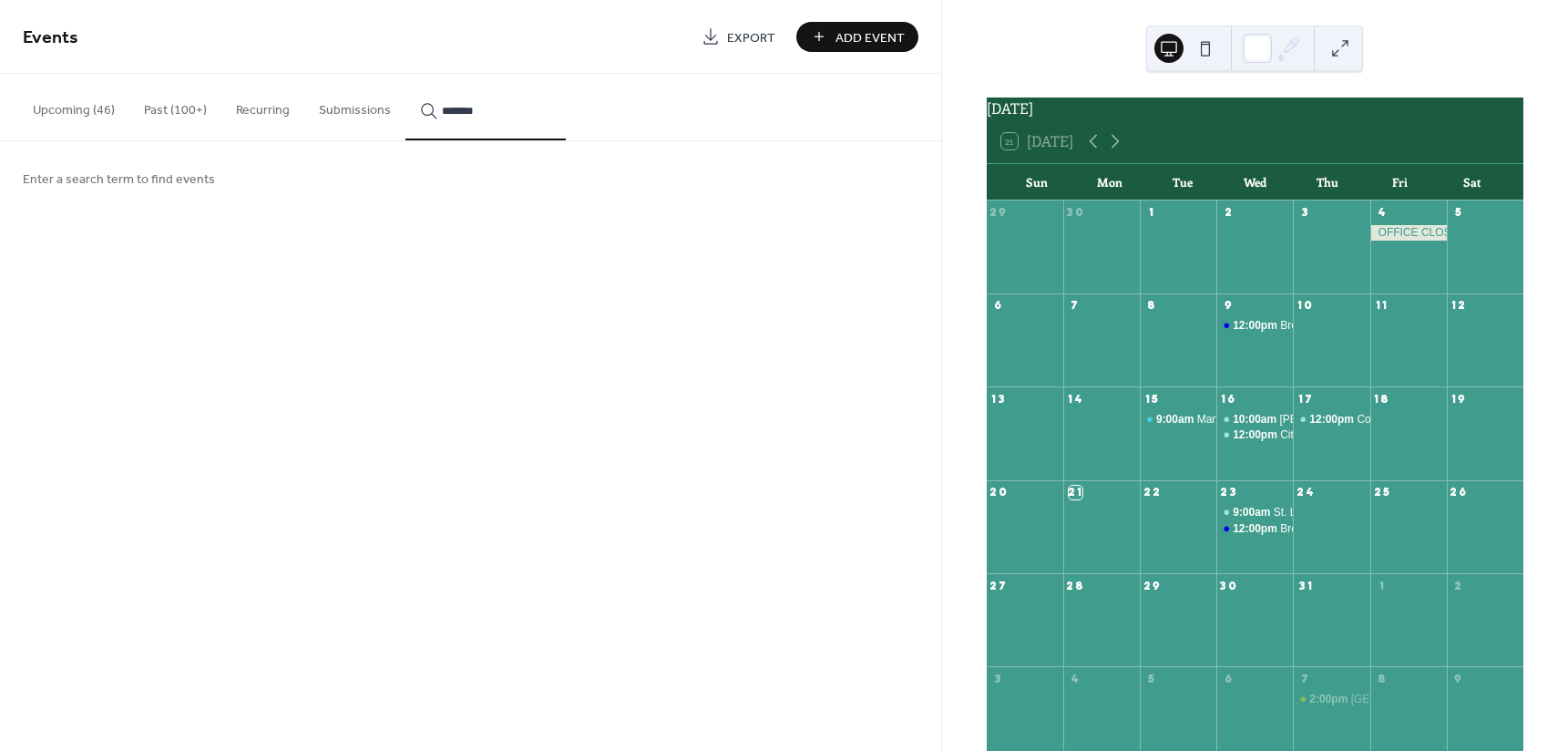 click on "********" at bounding box center [486, 107] 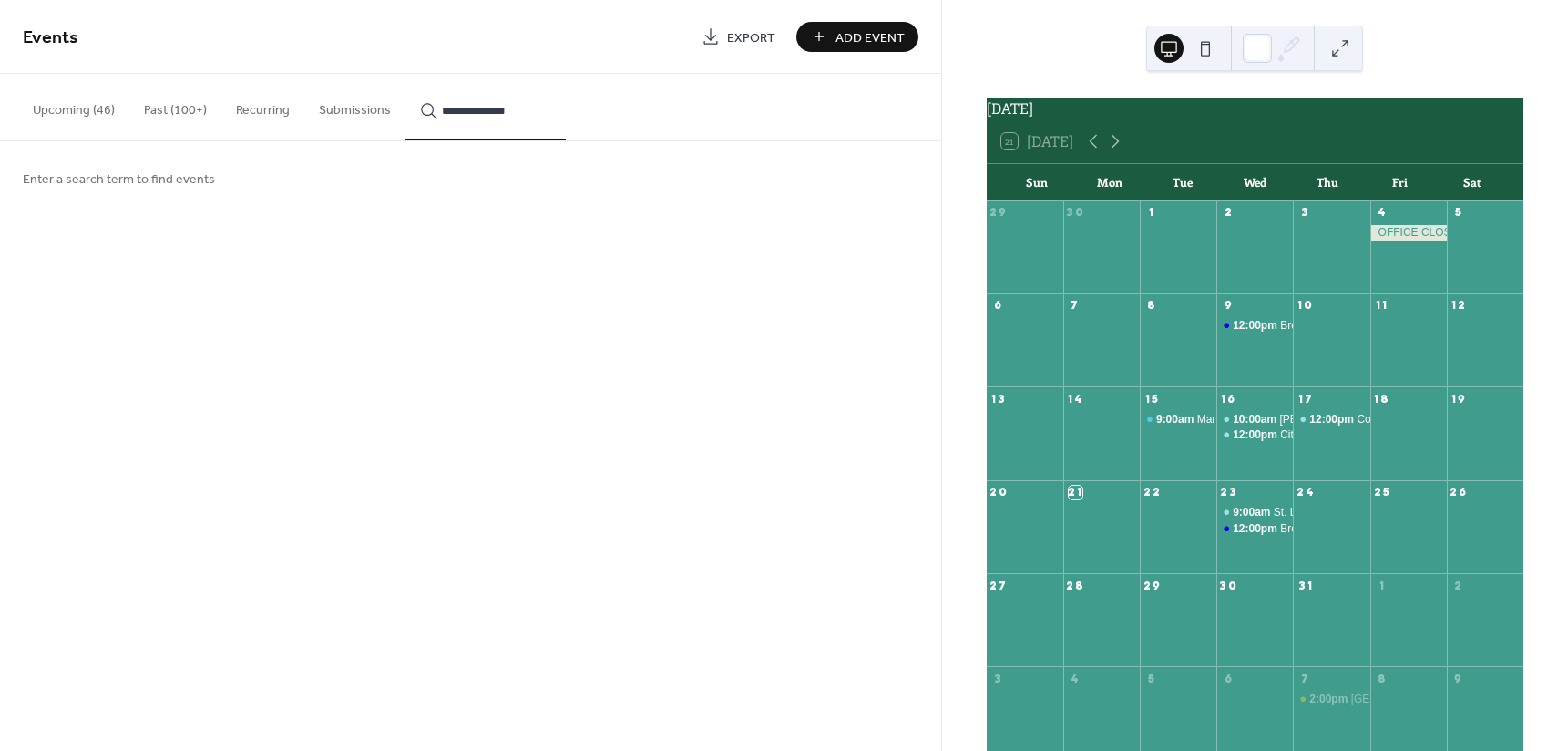 click on "**********" at bounding box center (486, 107) 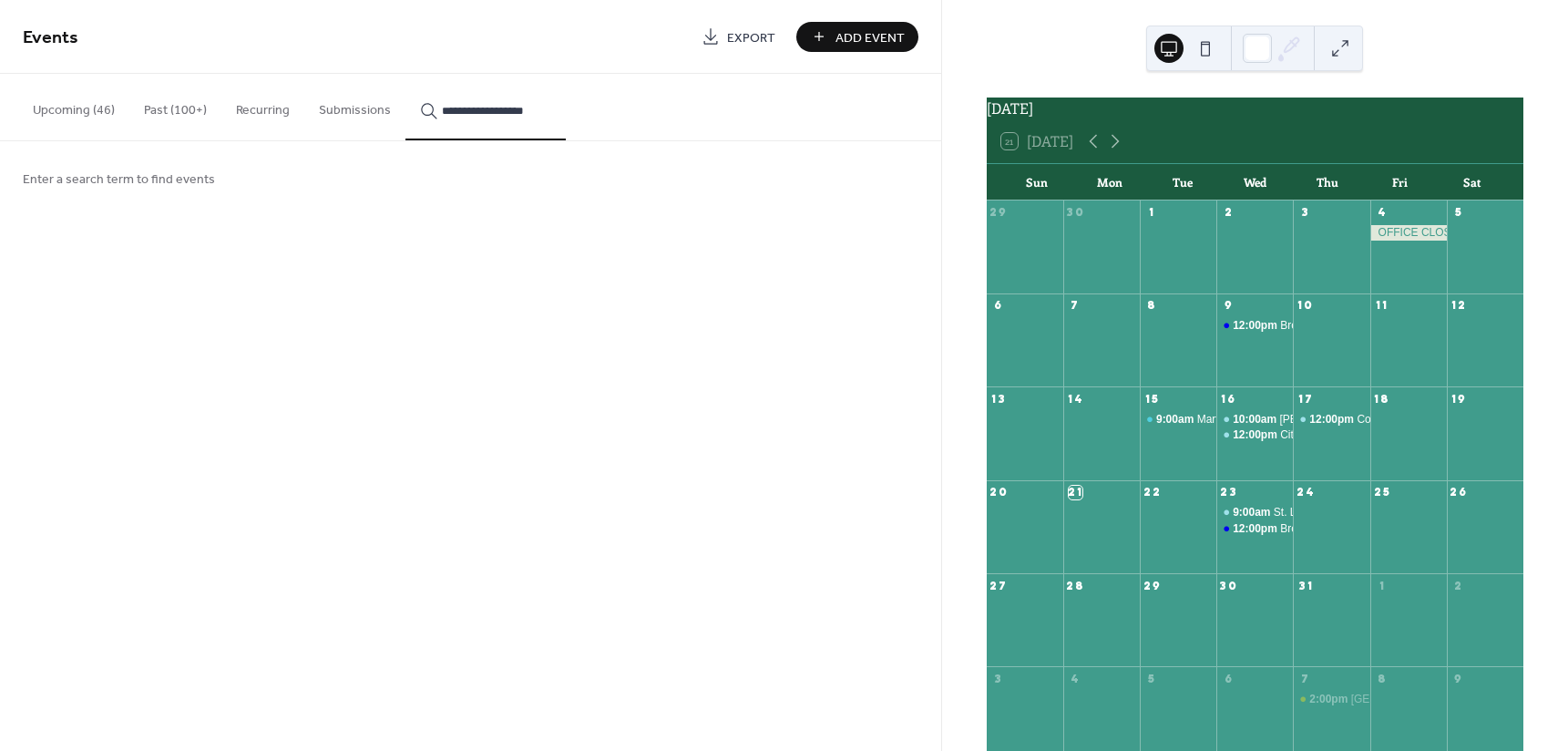type on "**********" 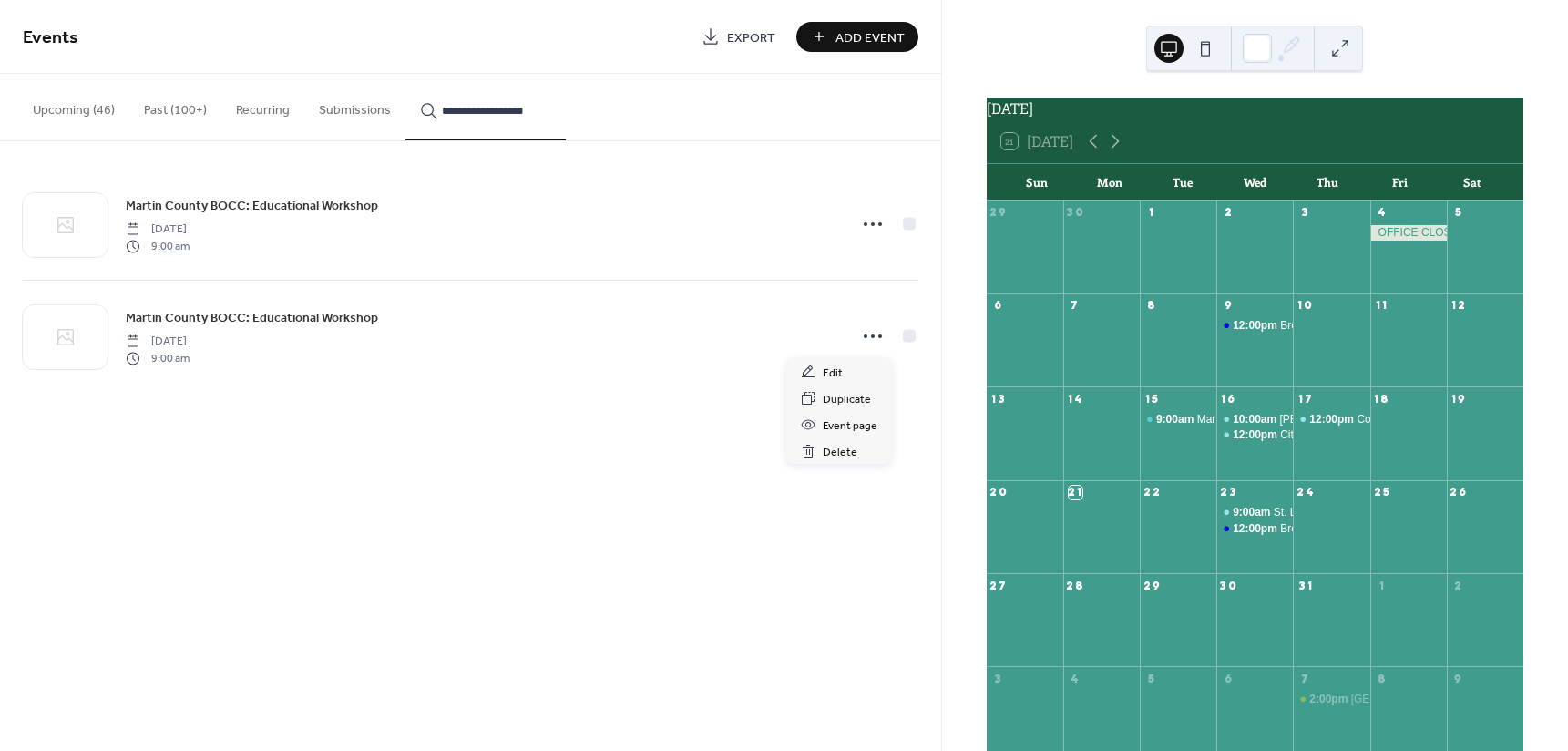 click 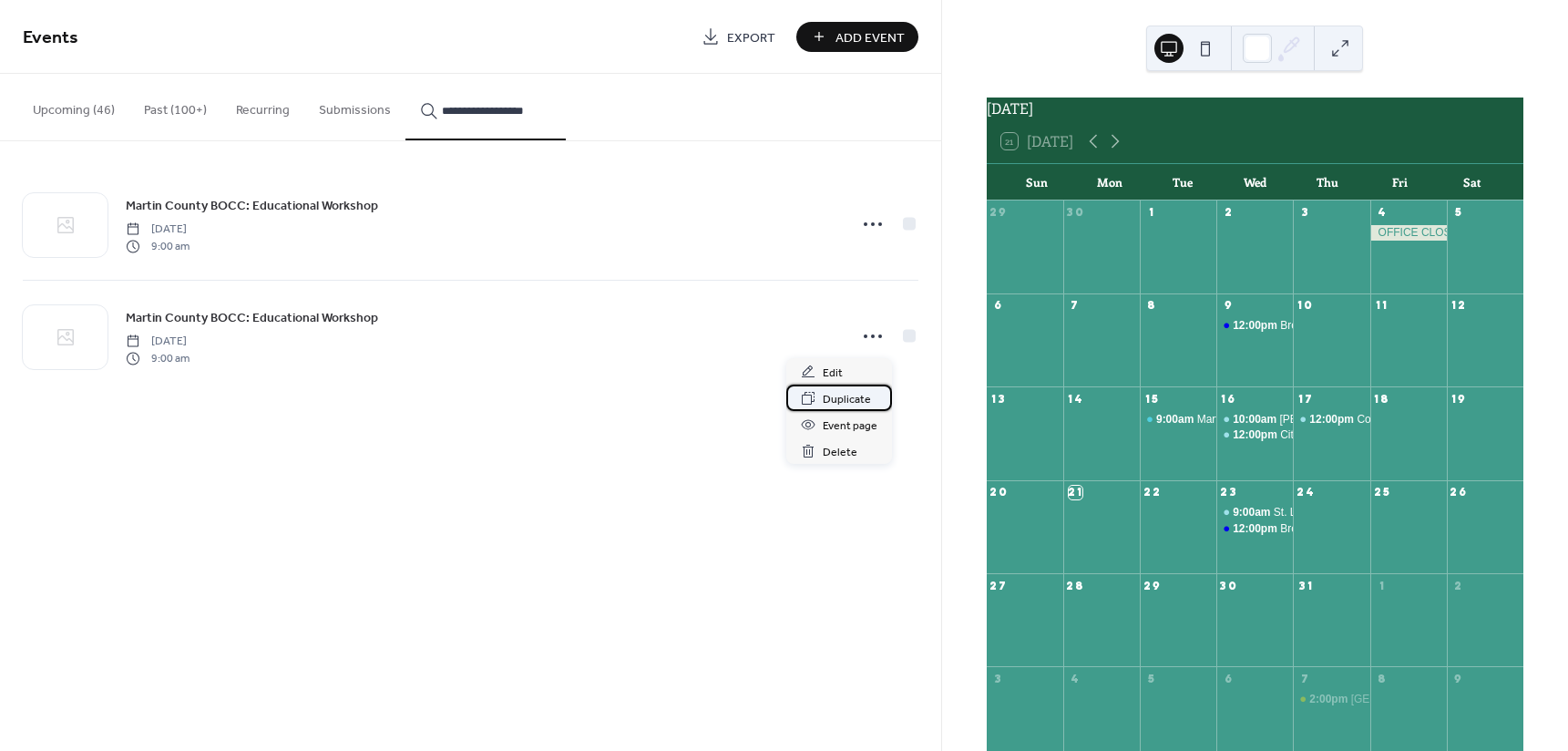 click on "Duplicate" at bounding box center [846, 399] 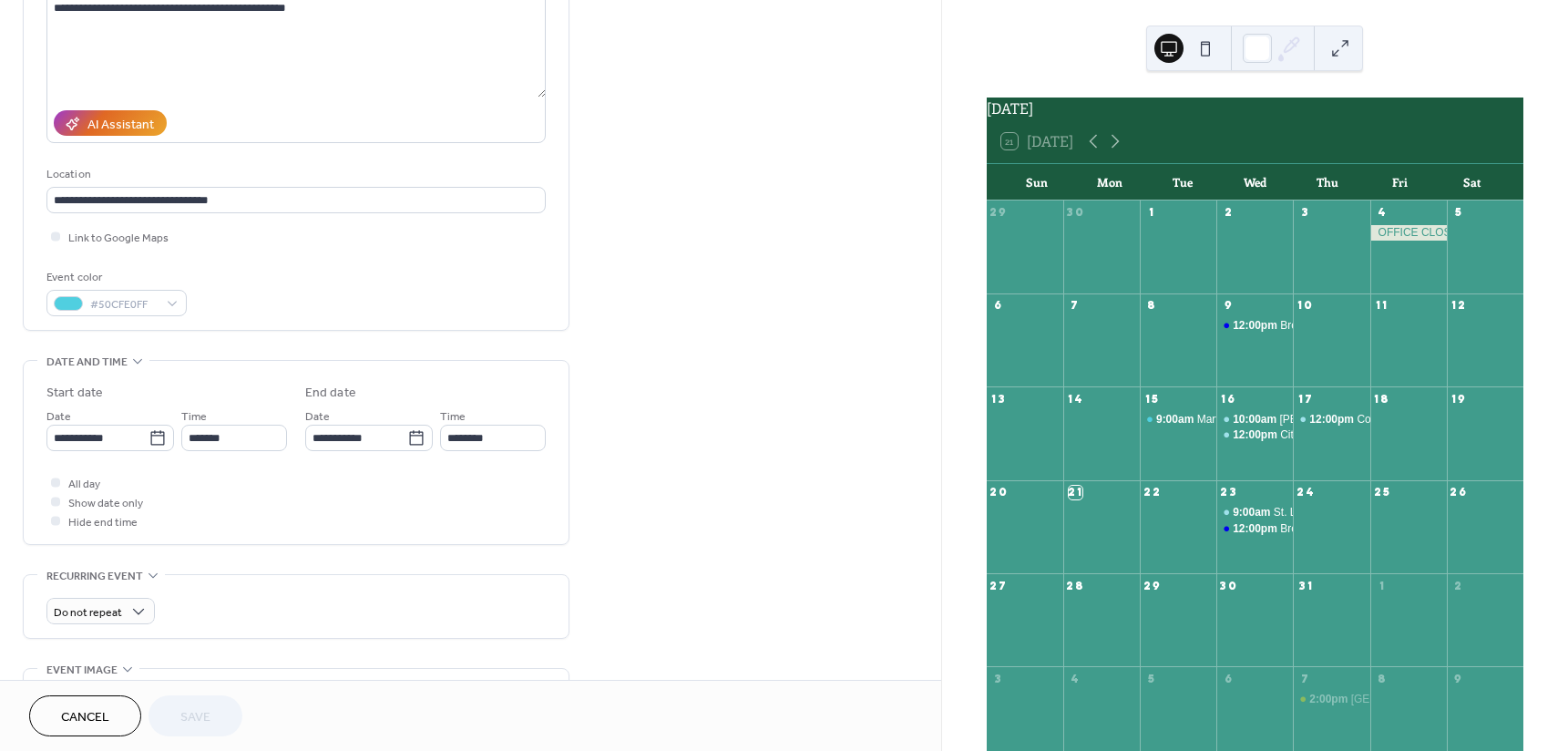 scroll, scrollTop: 273, scrollLeft: 0, axis: vertical 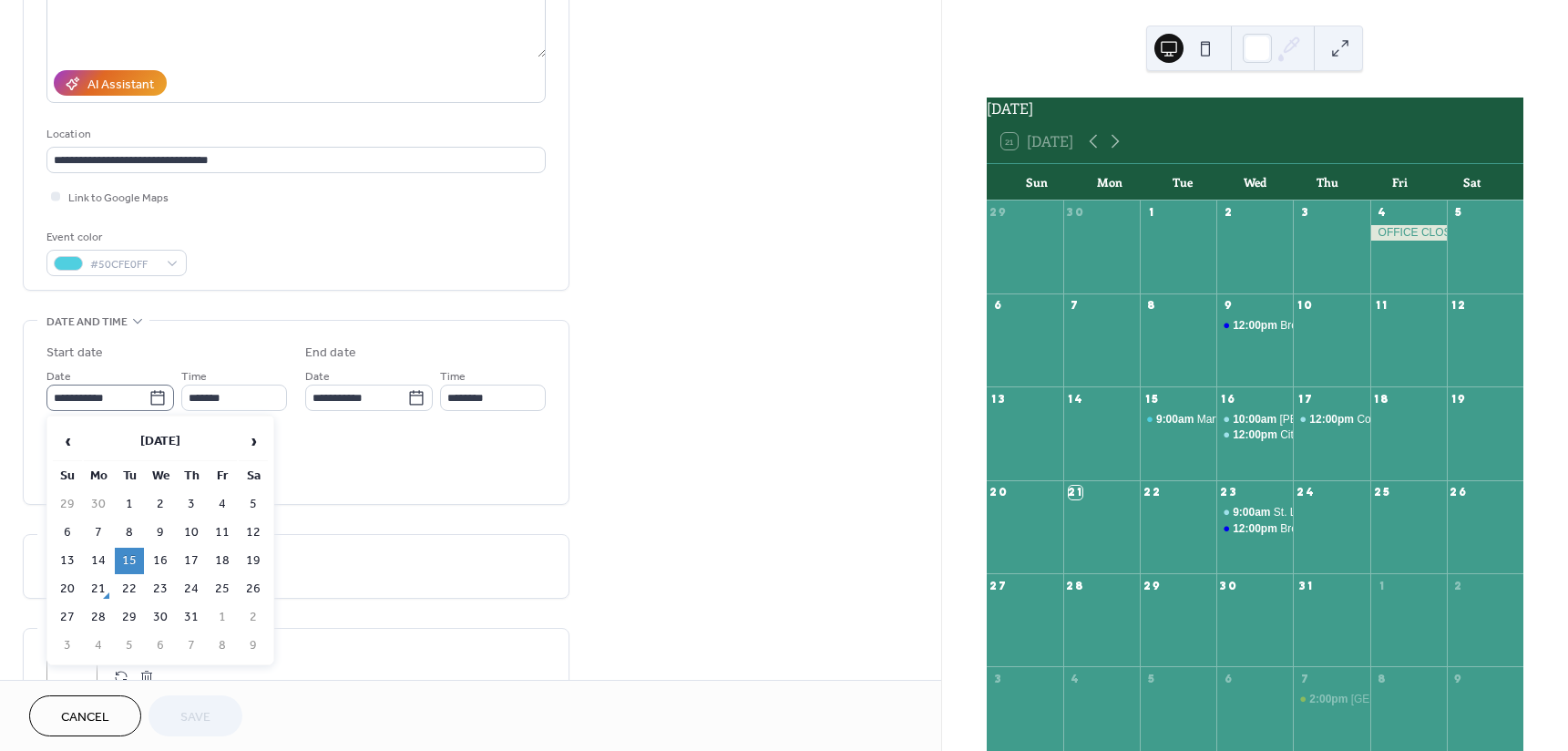 click 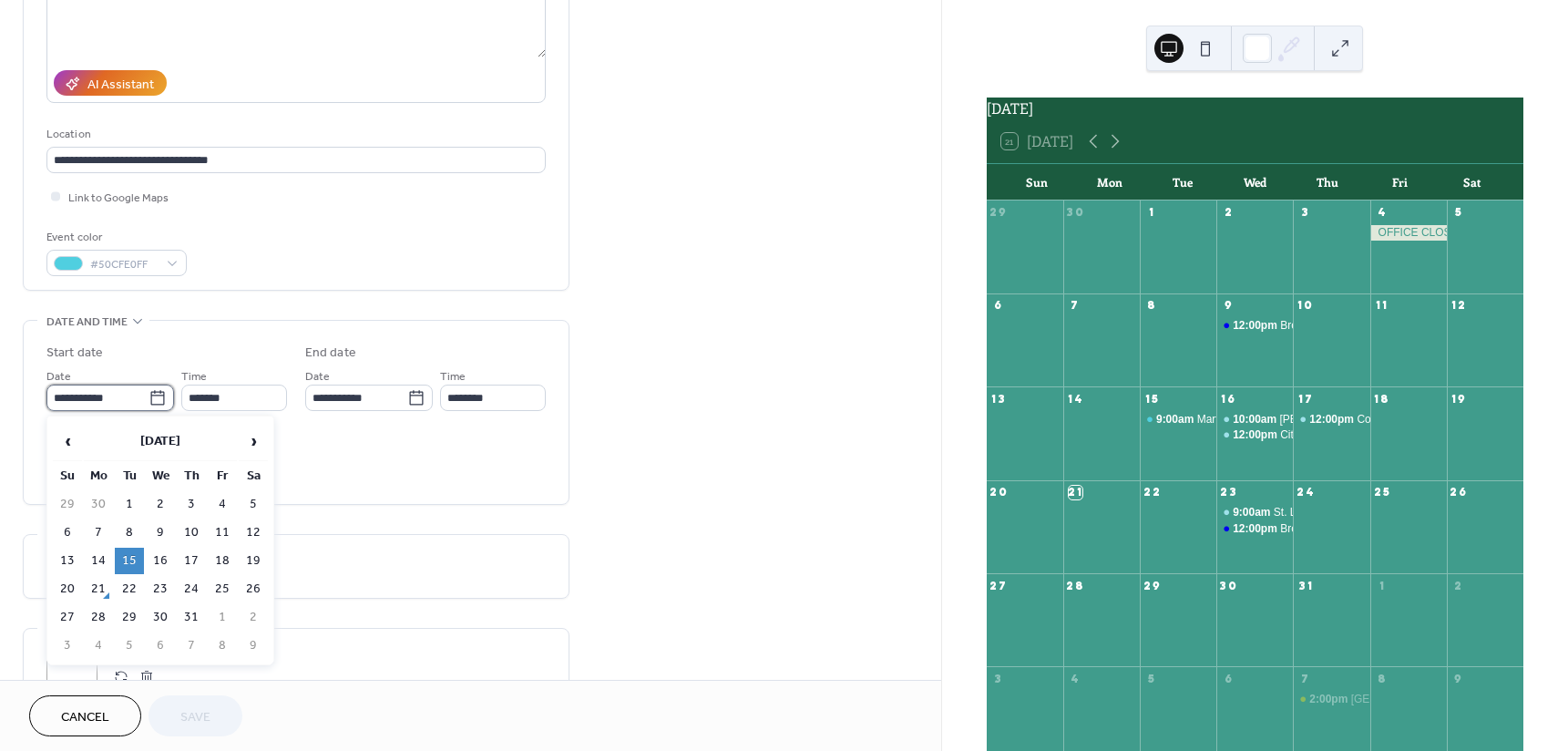 click on "**********" at bounding box center (97, 397) 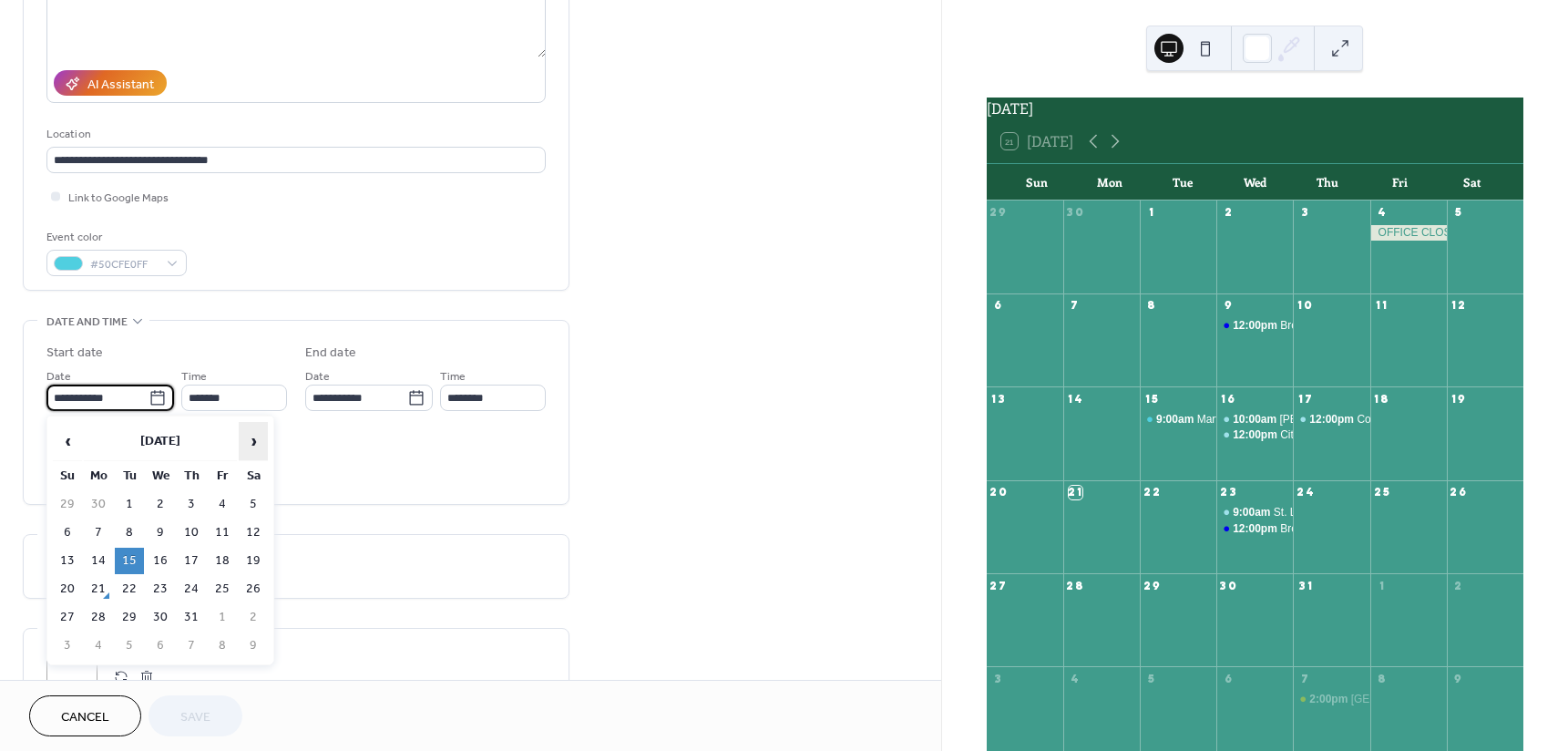click on "›" at bounding box center (253, 441) 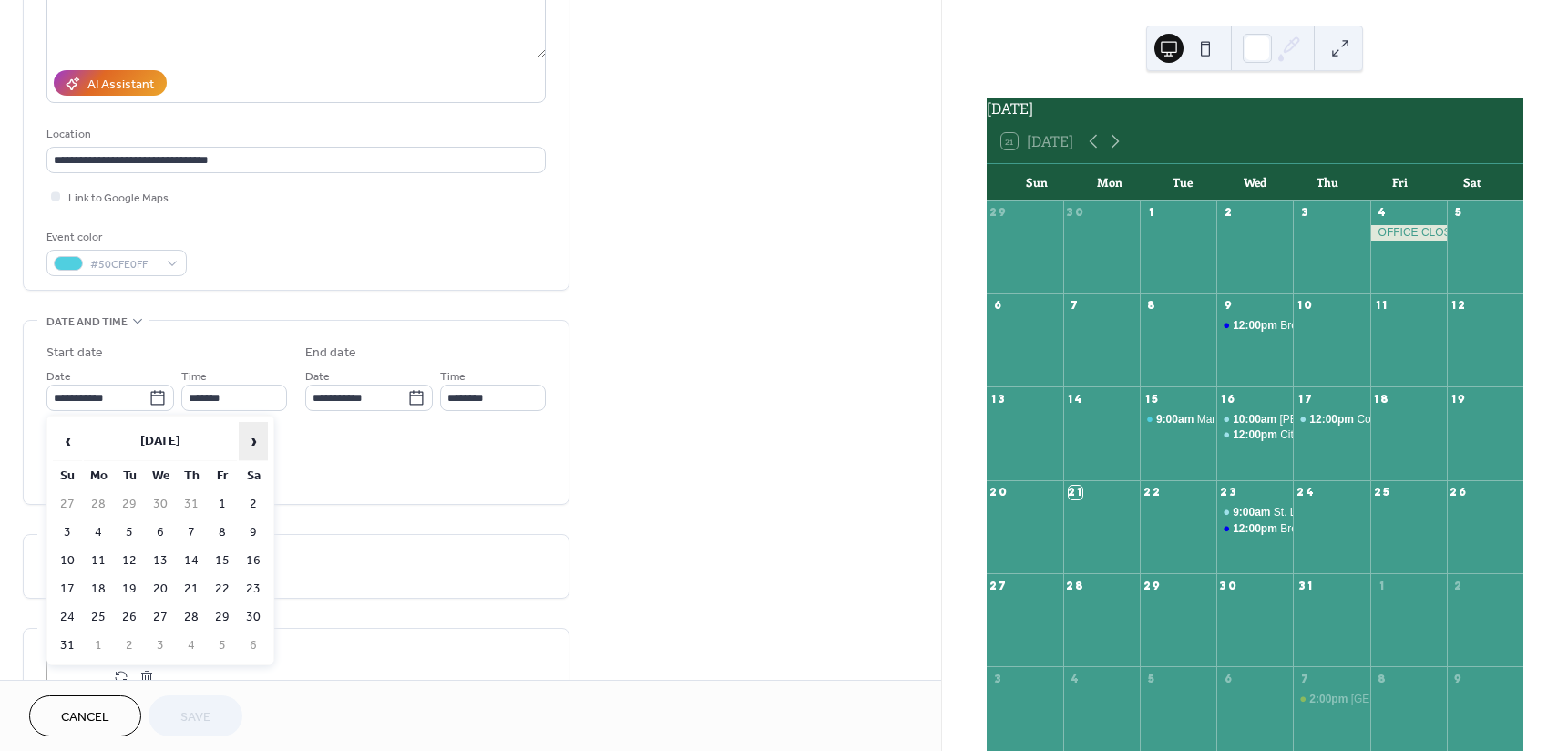 click on "›" at bounding box center [253, 441] 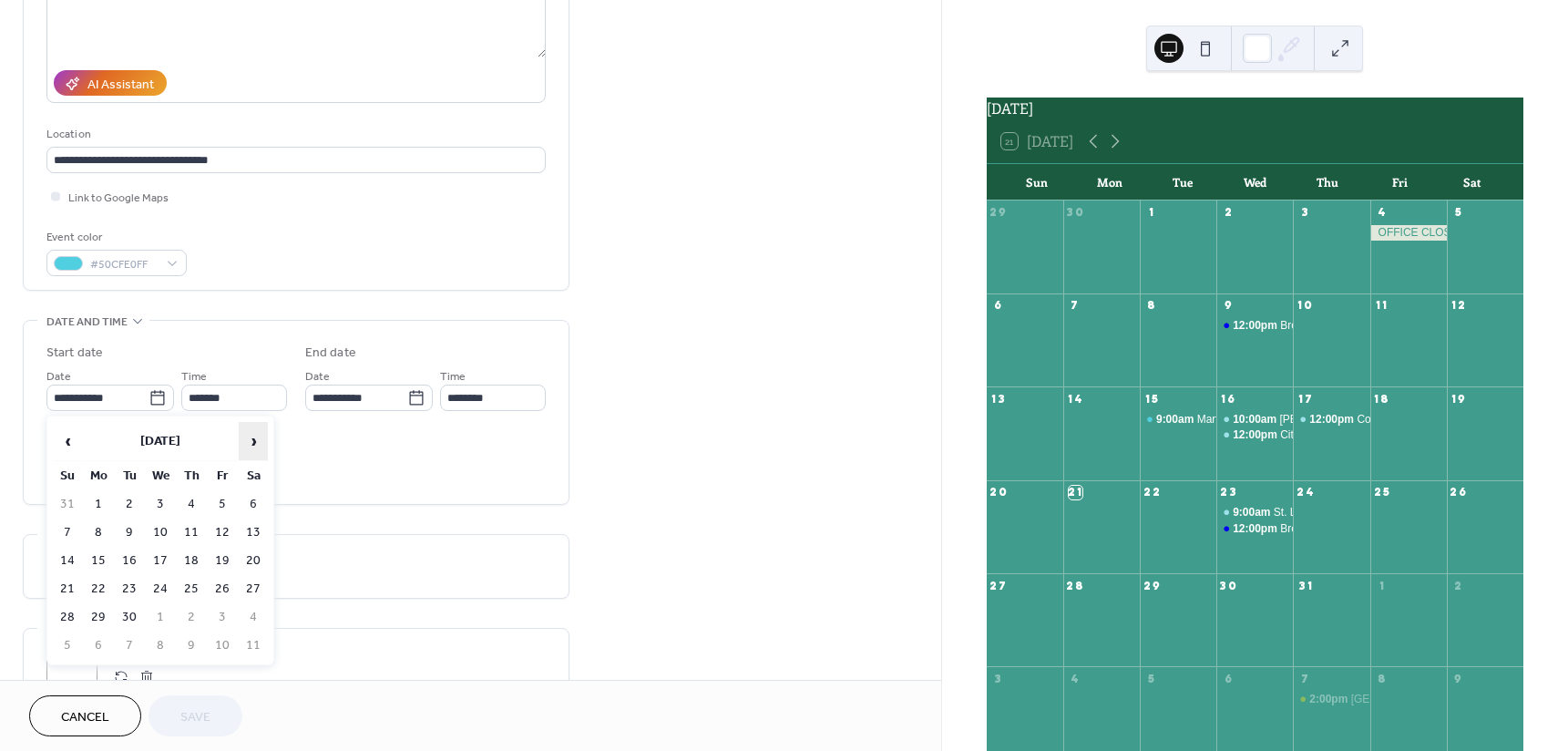 click on "›" at bounding box center (253, 441) 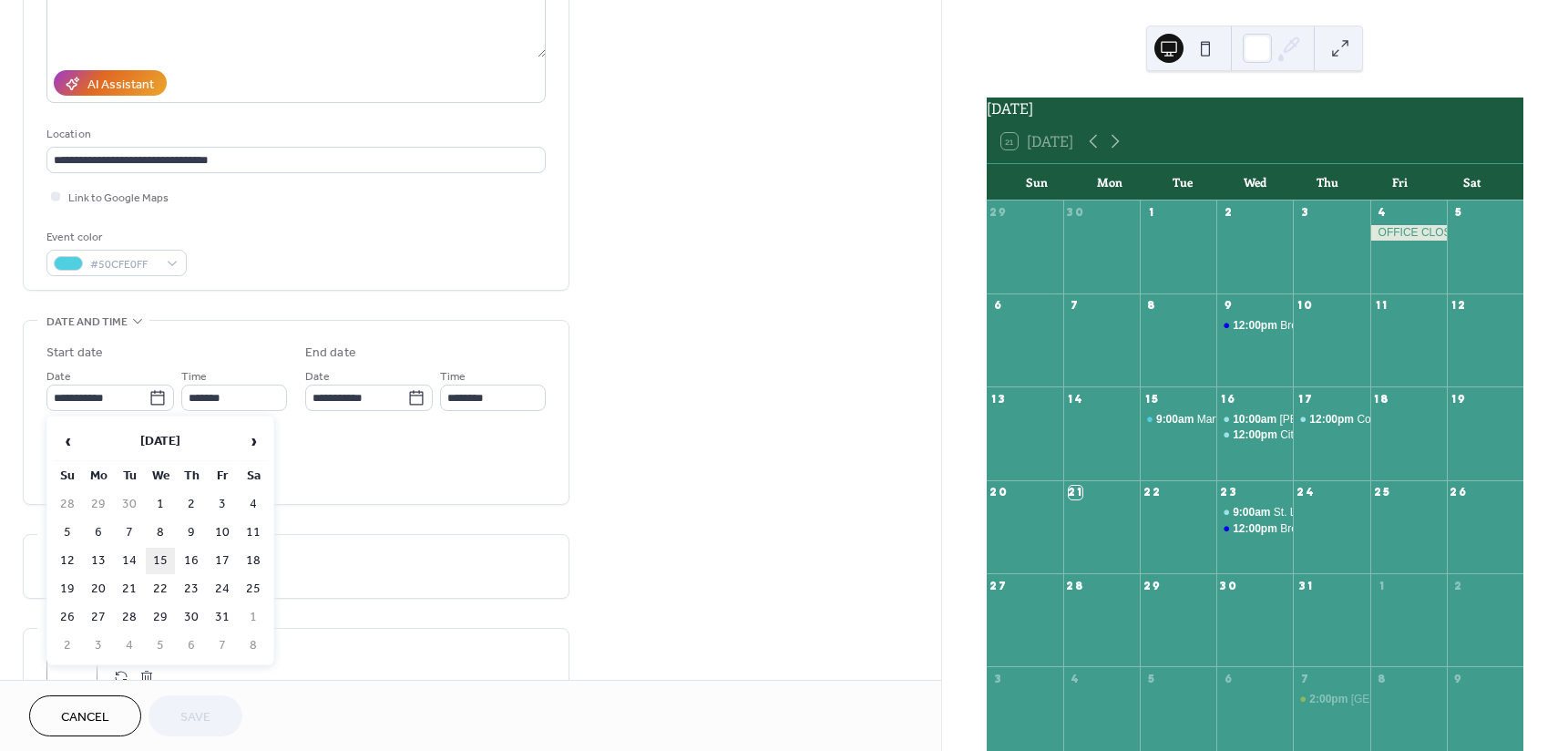click on "15" at bounding box center [160, 561] 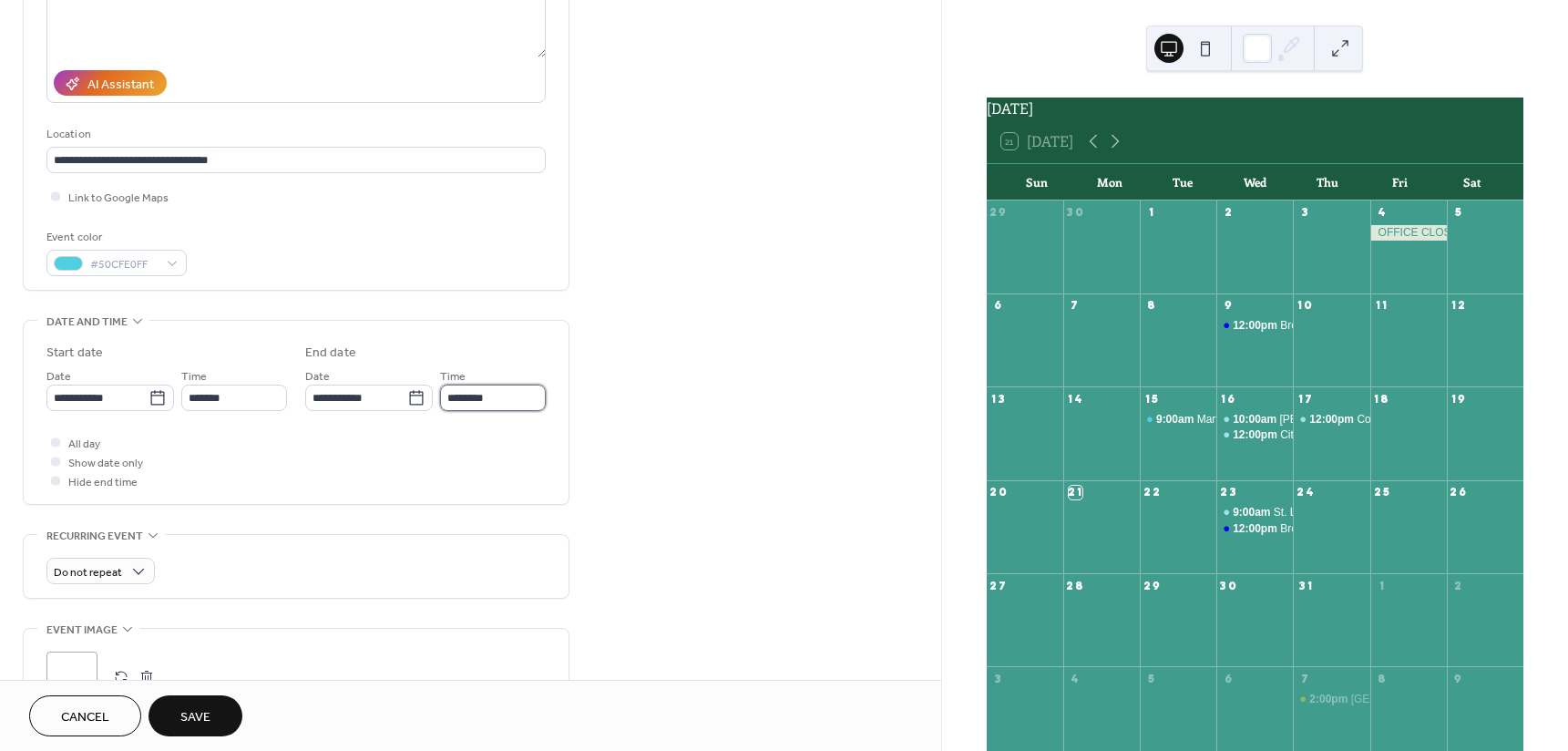 click on "********" at bounding box center (493, 397) 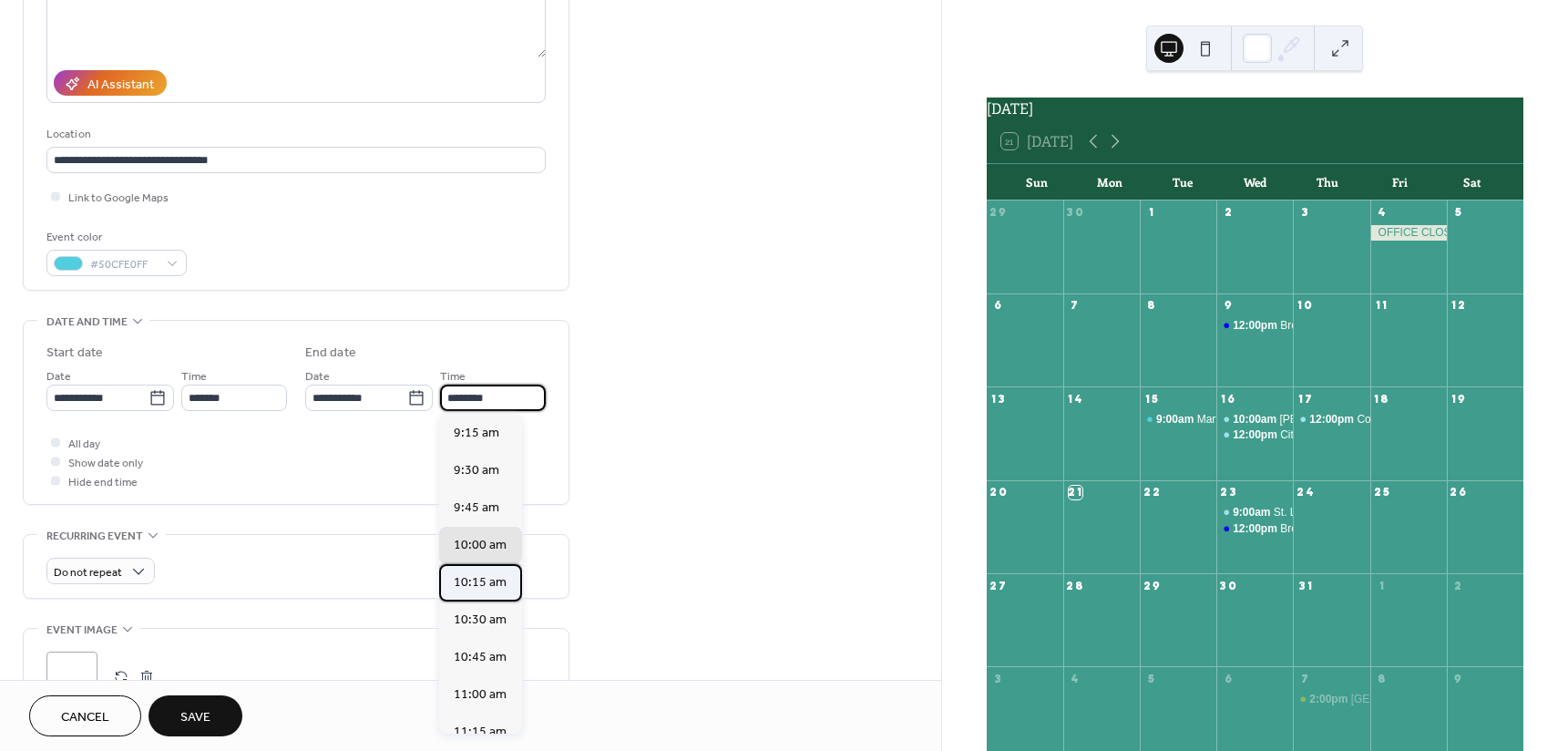 click on "10:15 am" at bounding box center [480, 582] 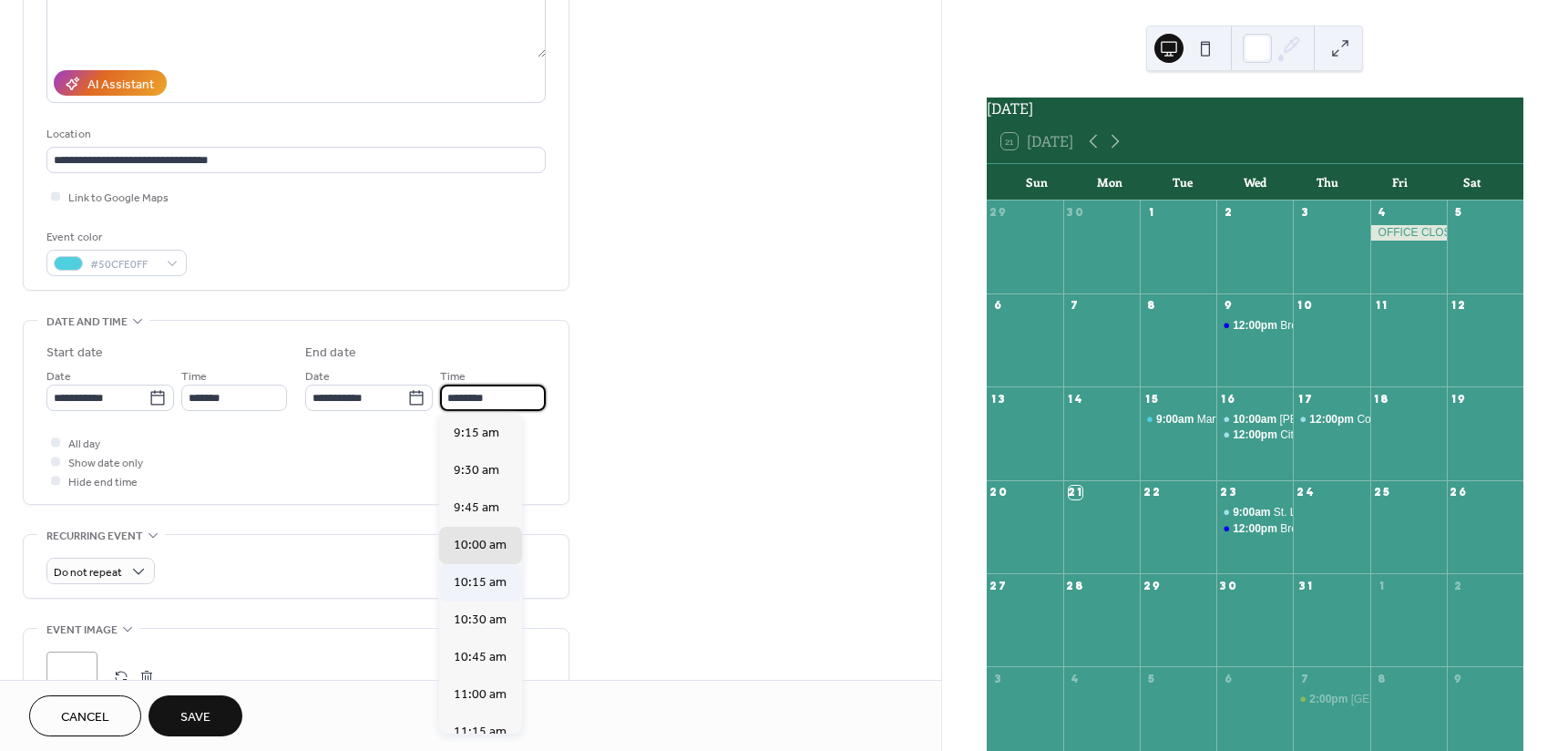 type on "********" 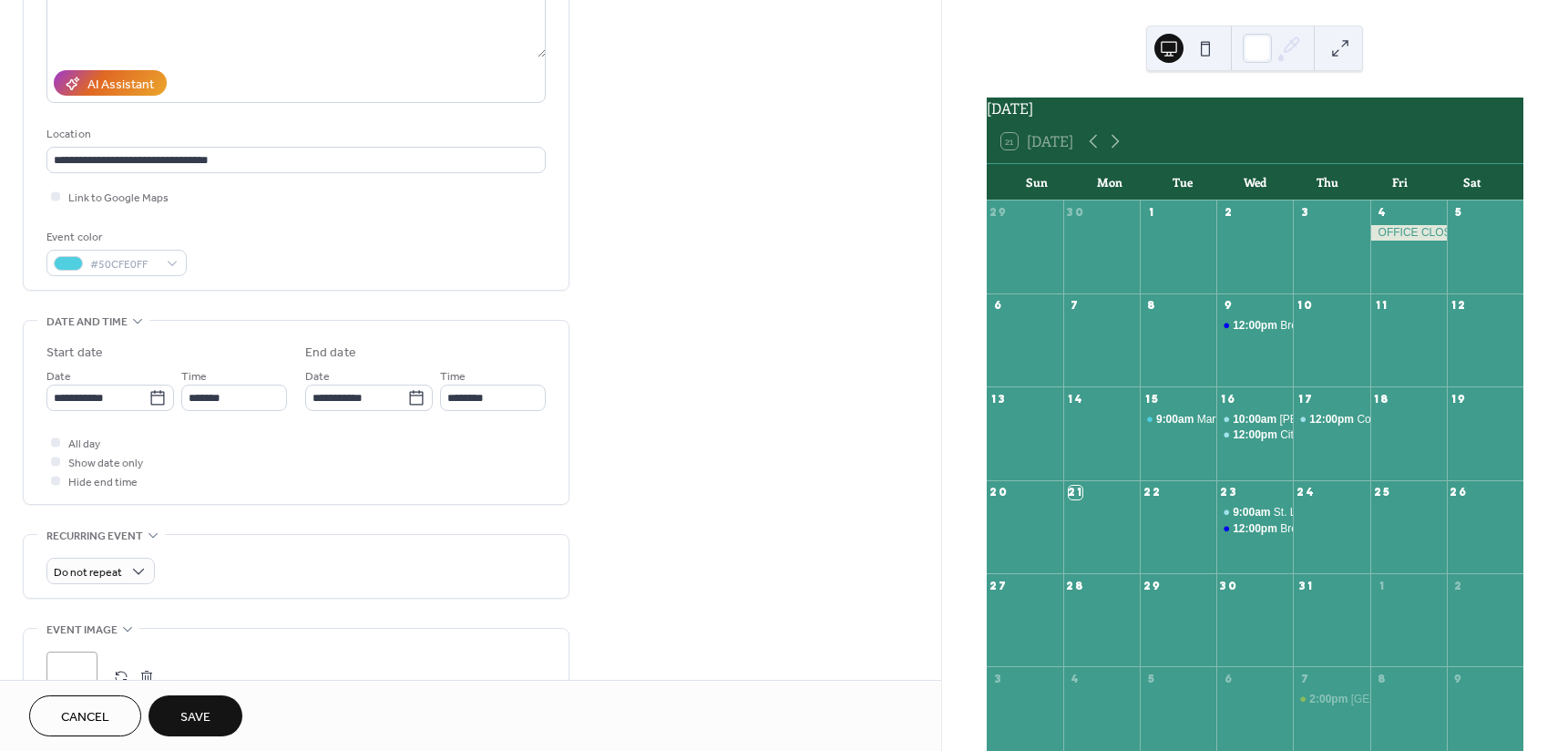 click on "**********" at bounding box center (470, 454) 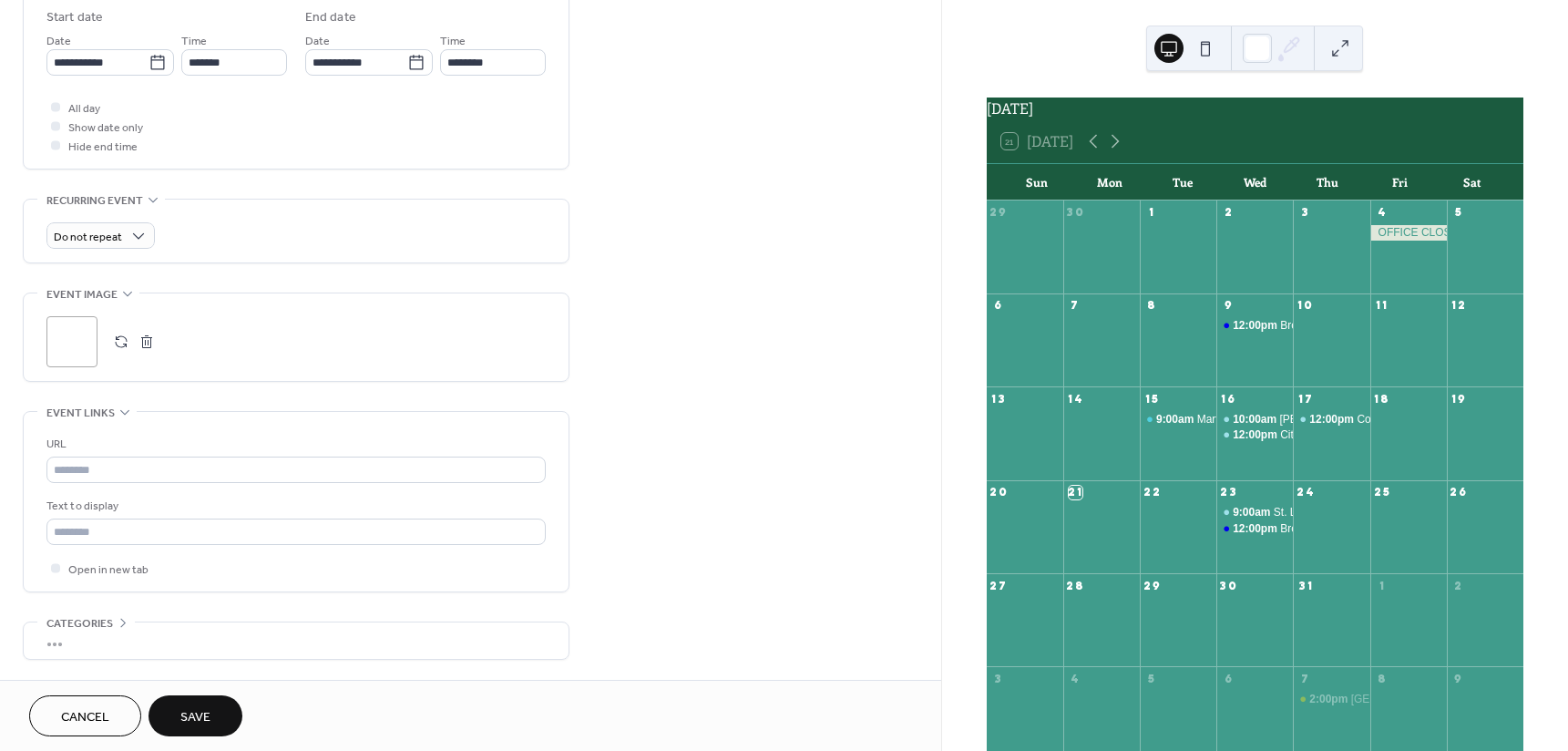 scroll, scrollTop: 638, scrollLeft: 0, axis: vertical 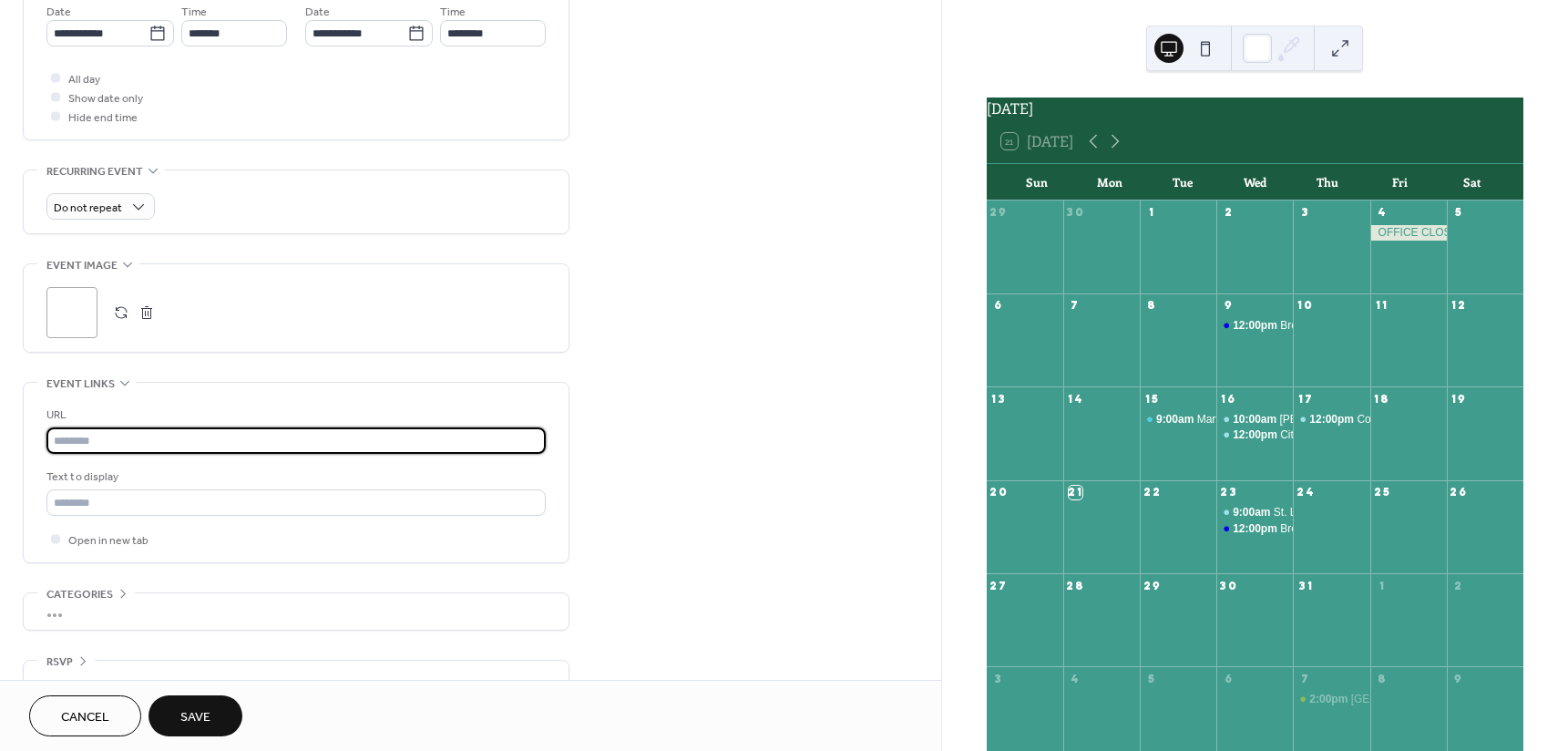 click at bounding box center (296, 440) 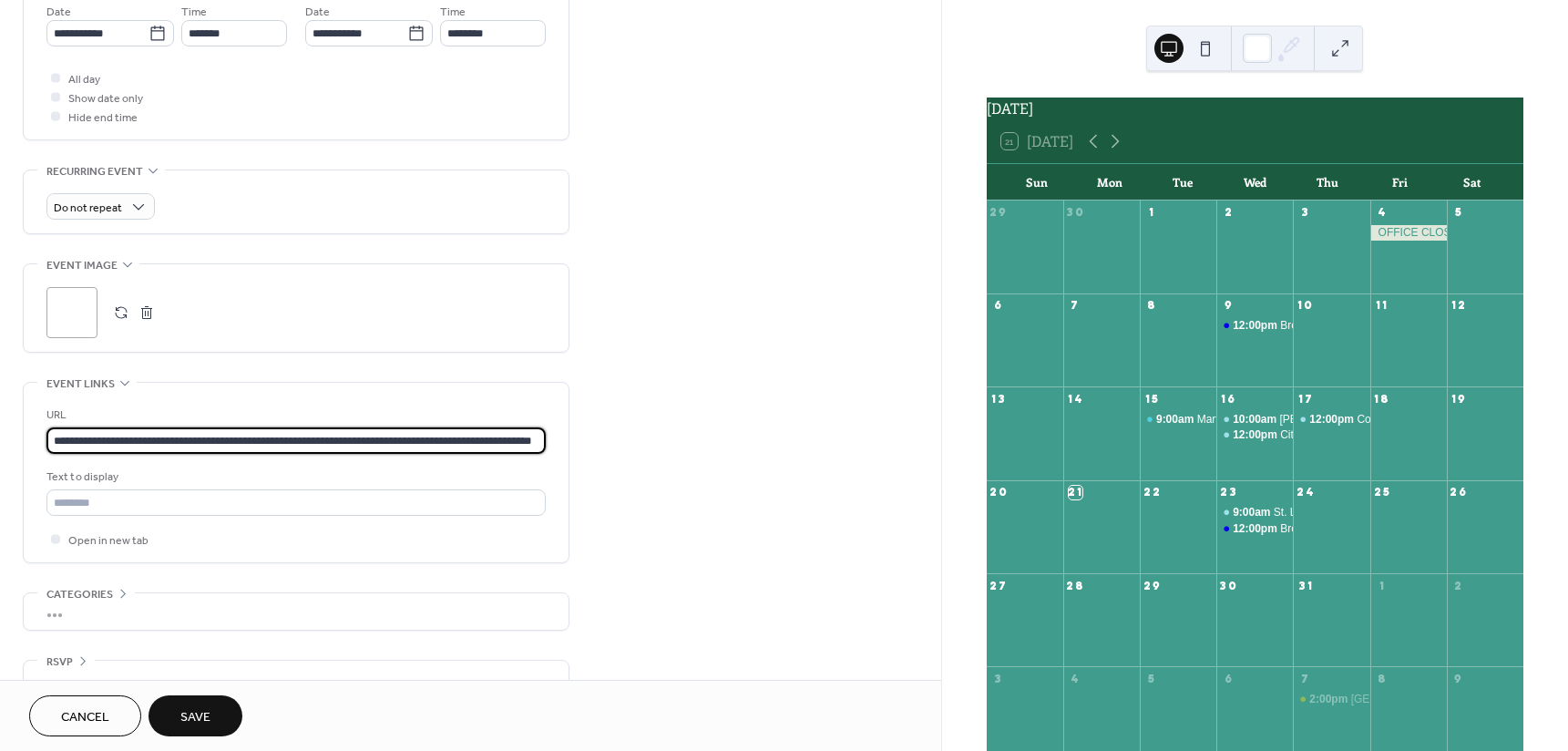 scroll, scrollTop: 0, scrollLeft: 98, axis: horizontal 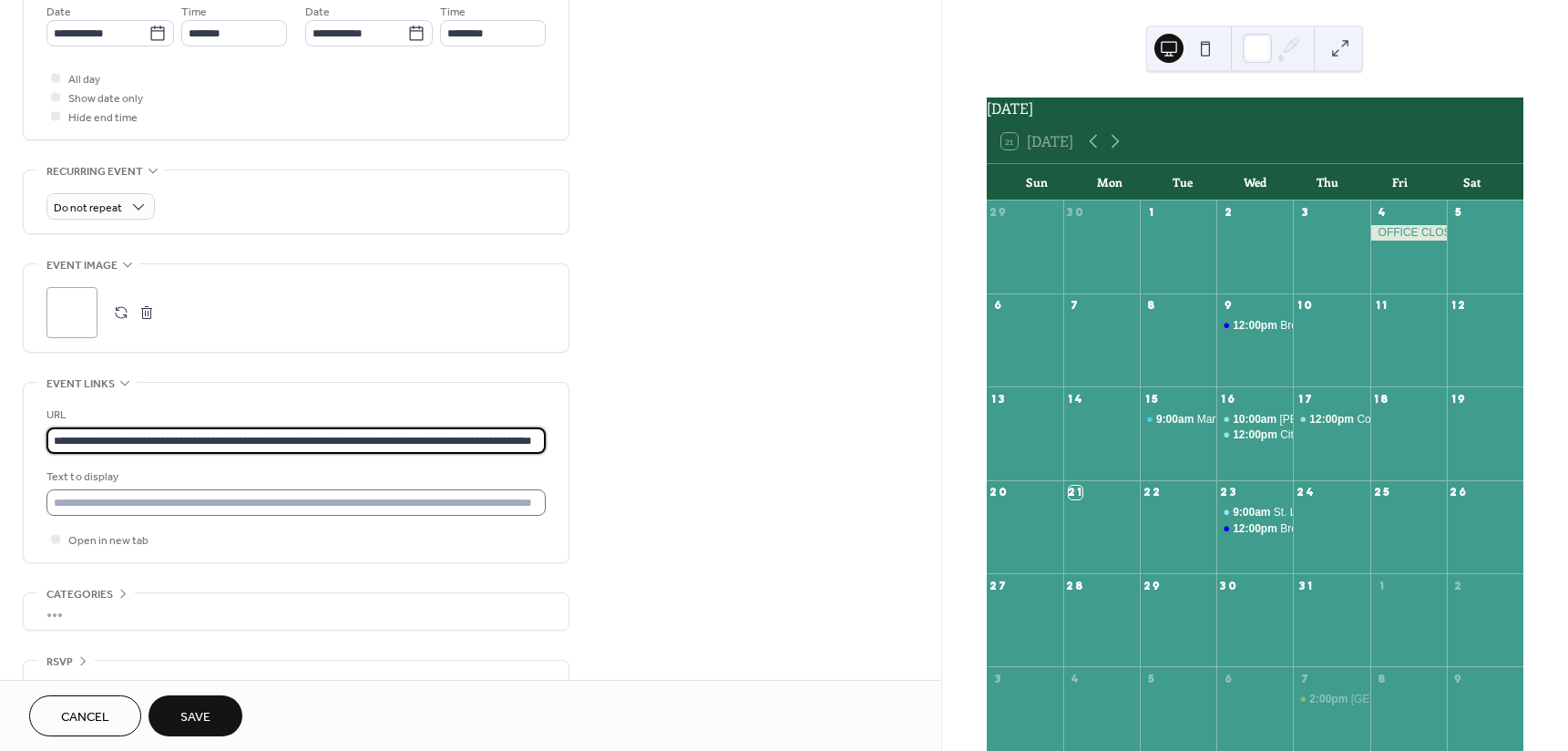 type on "**********" 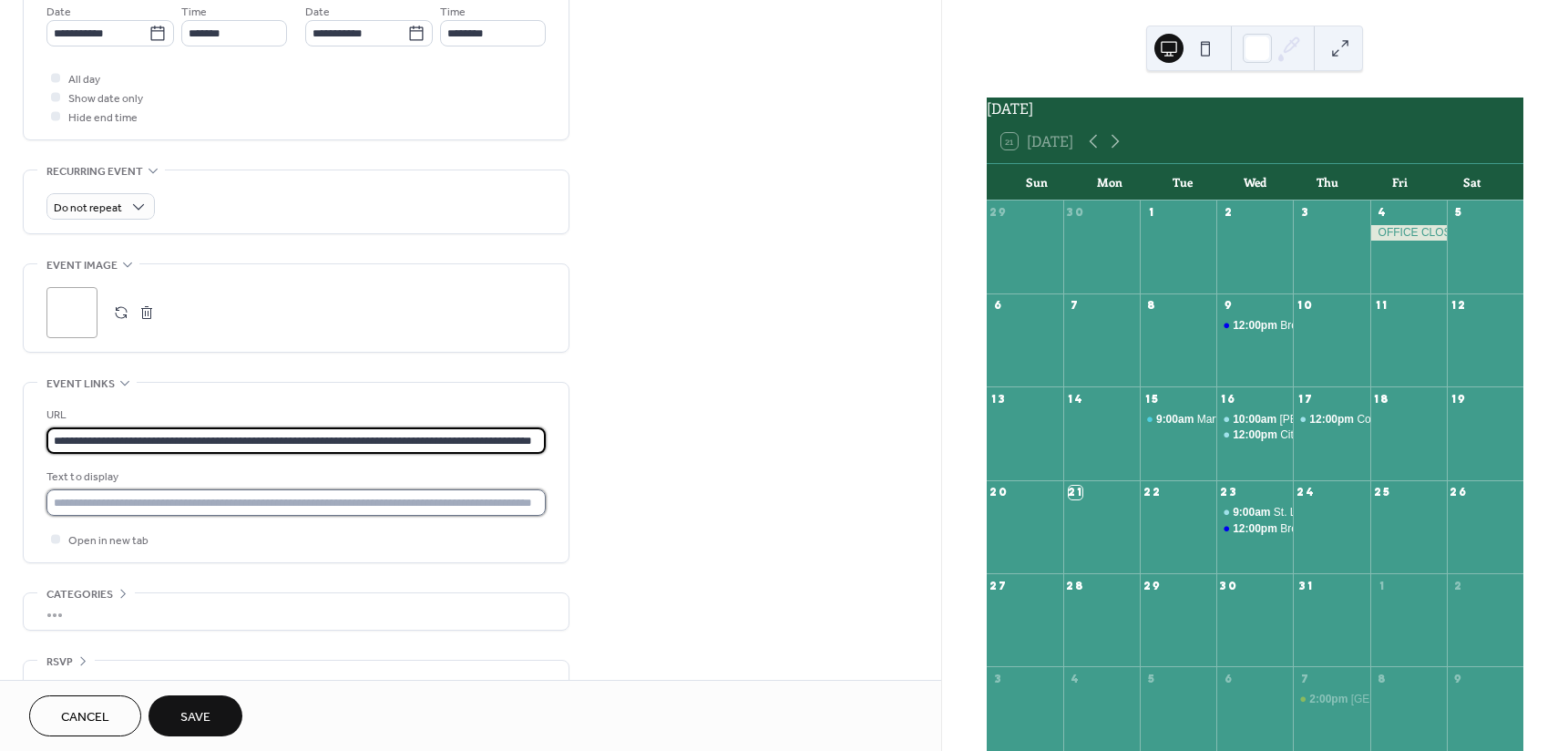 click at bounding box center (296, 502) 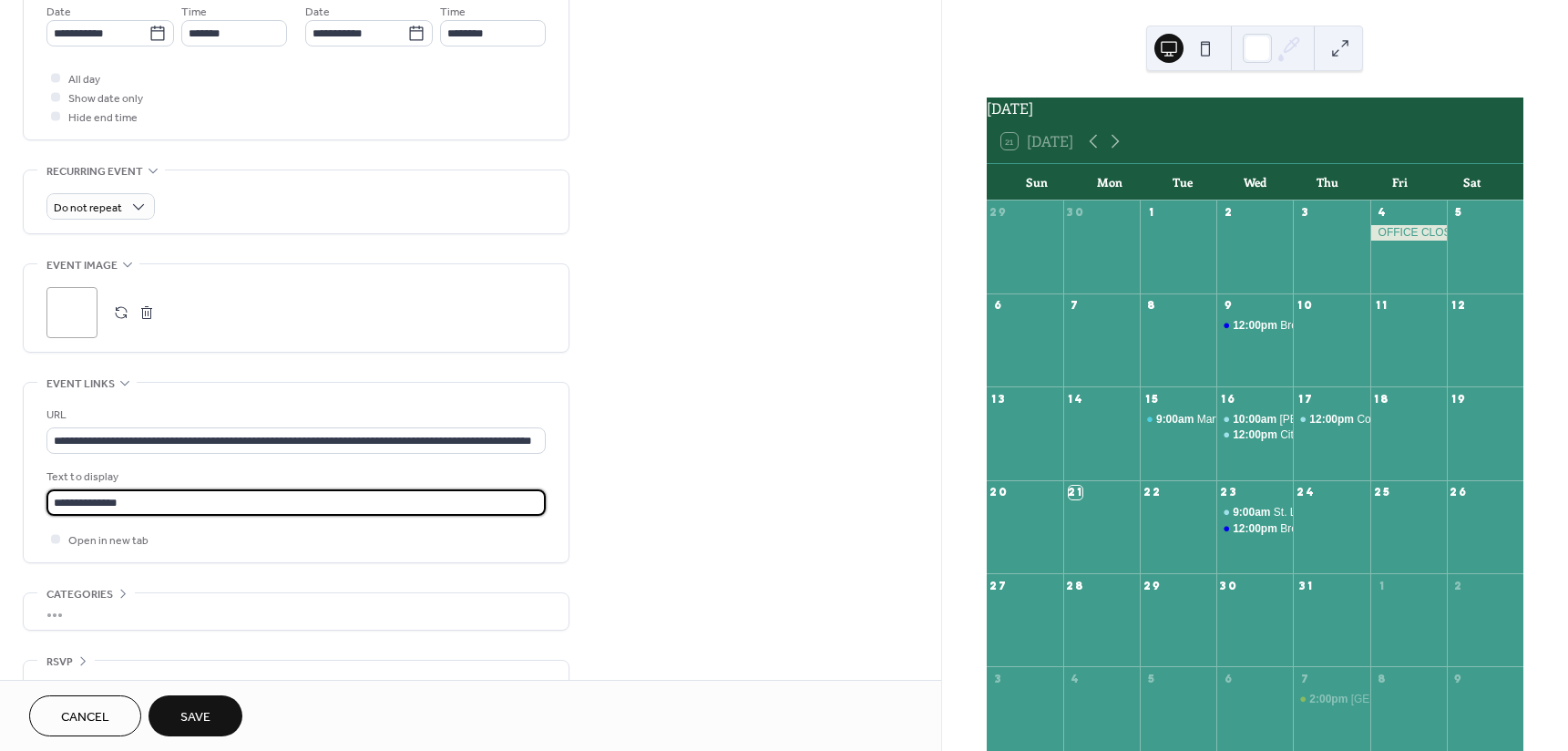 click on "**********" at bounding box center (296, 502) 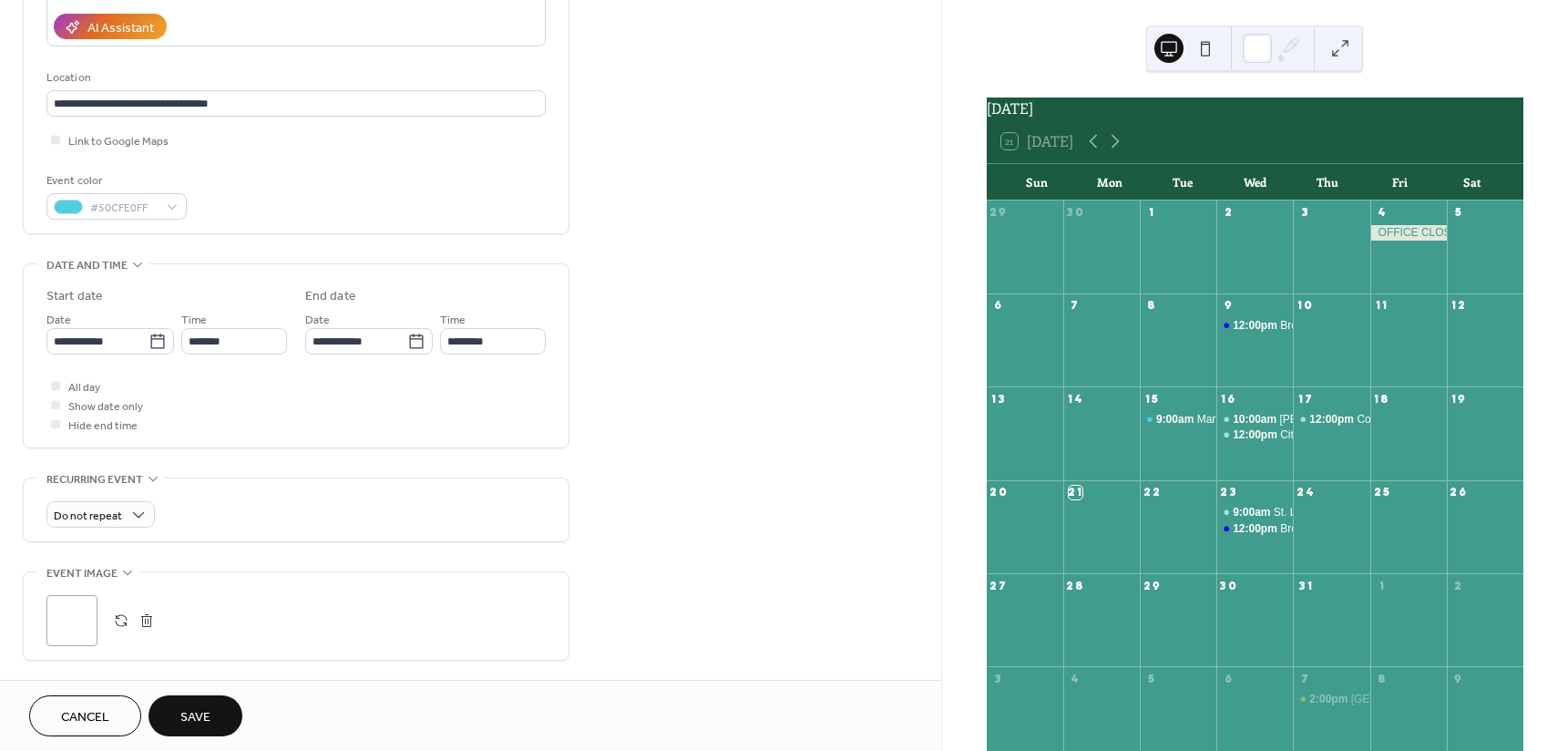 scroll, scrollTop: 182, scrollLeft: 0, axis: vertical 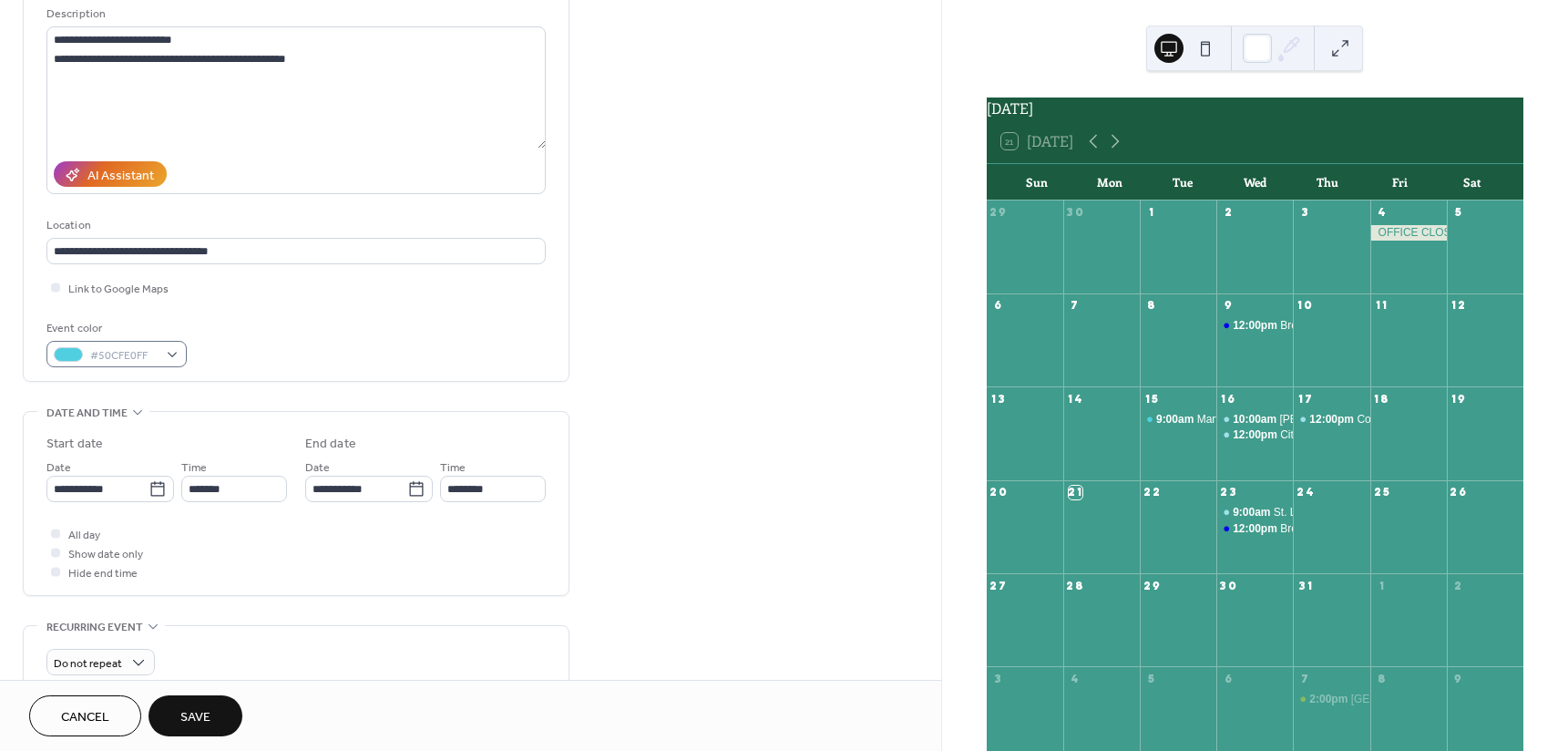 type on "**********" 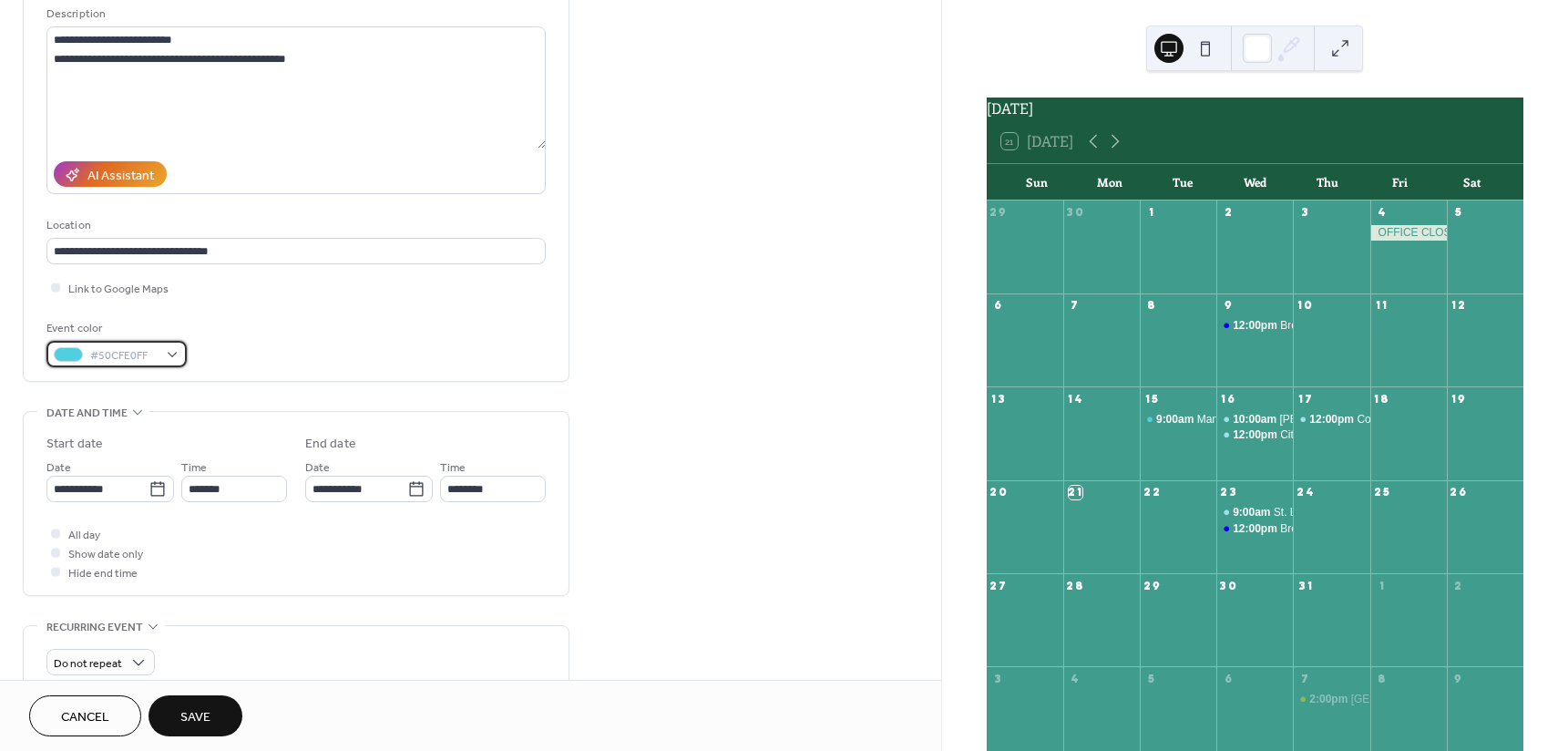 click on "#50CFE0FF" at bounding box center [117, 354] 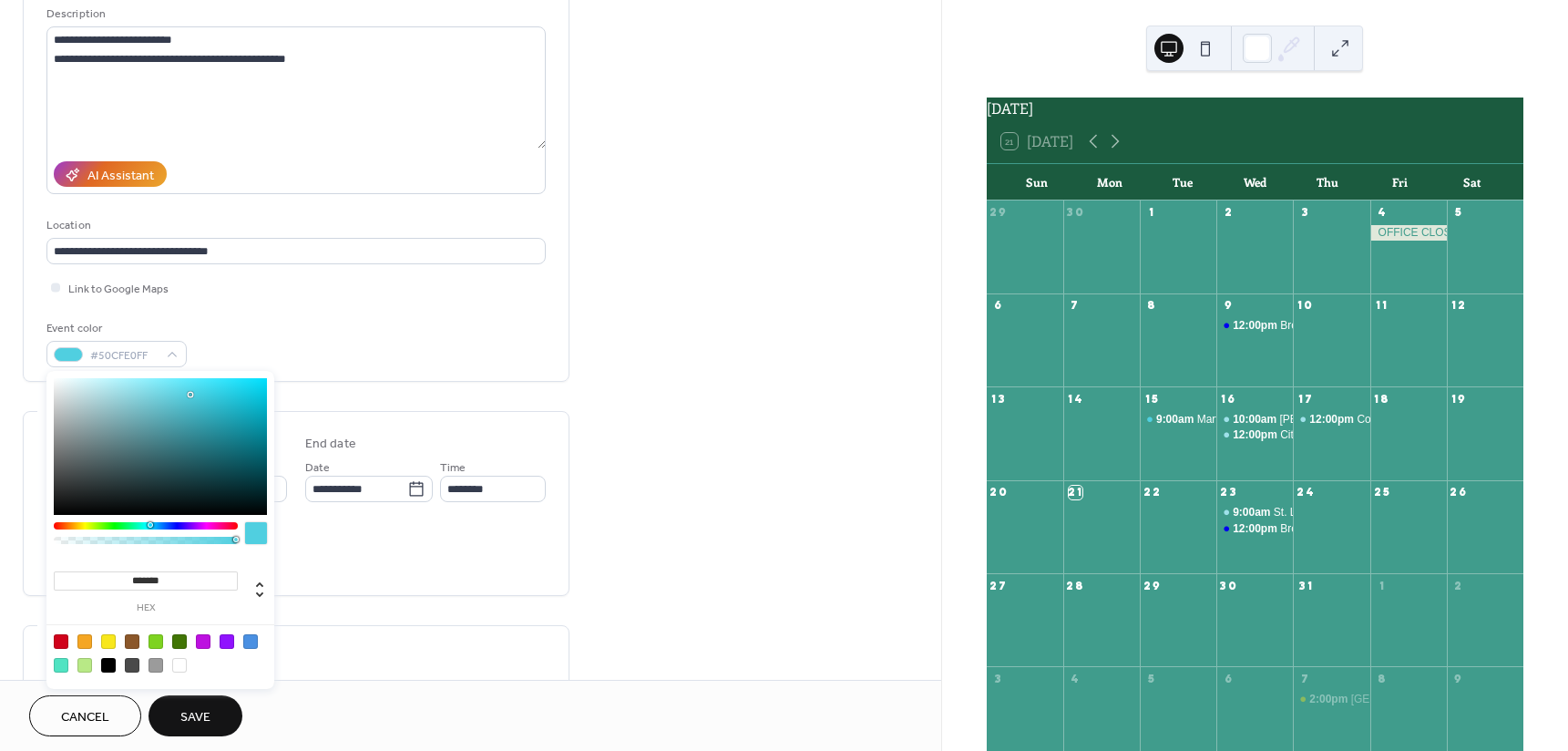 drag, startPoint x: 190, startPoint y: 574, endPoint x: -91, endPoint y: 602, distance: 282.39157 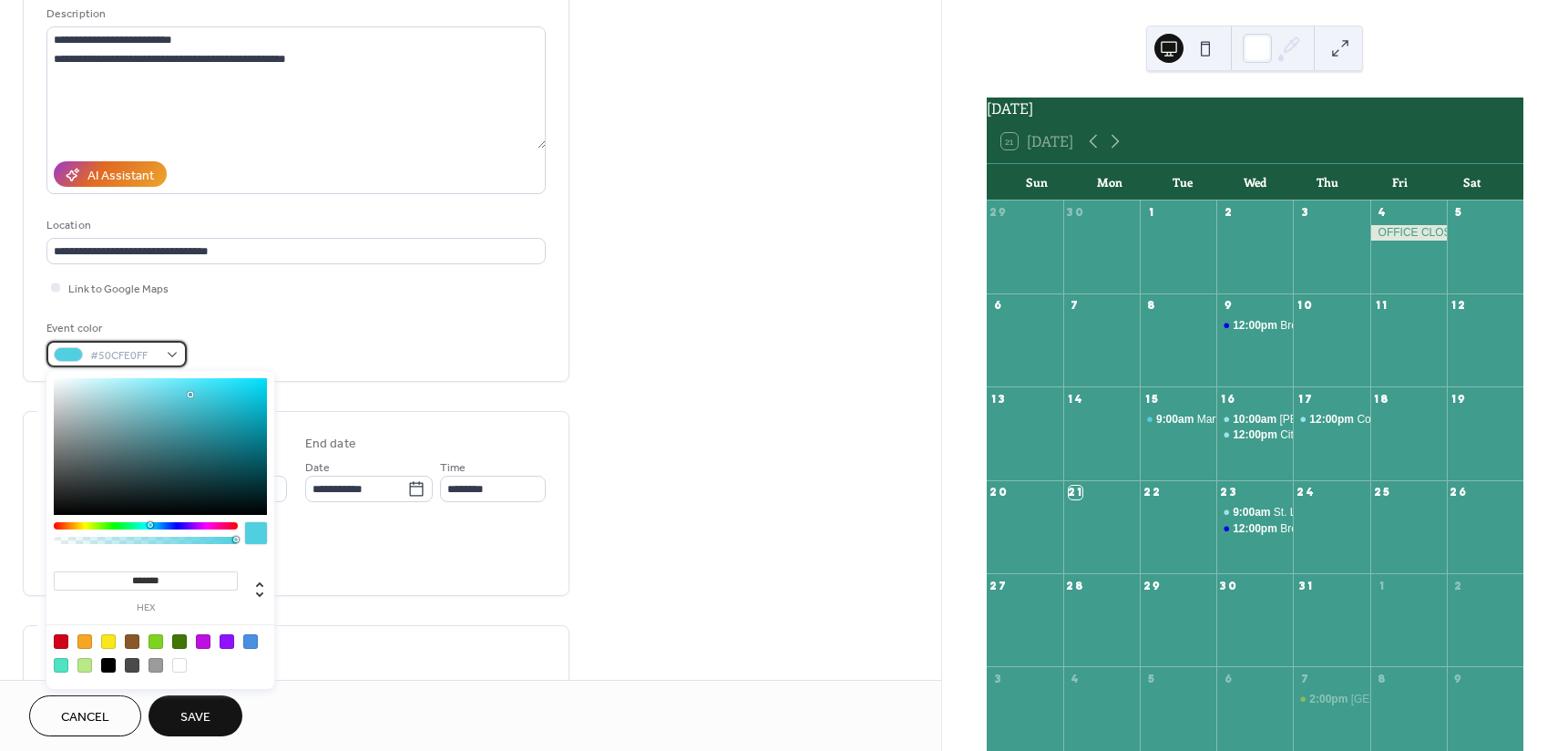 click on "#50CFE0FF" at bounding box center [117, 354] 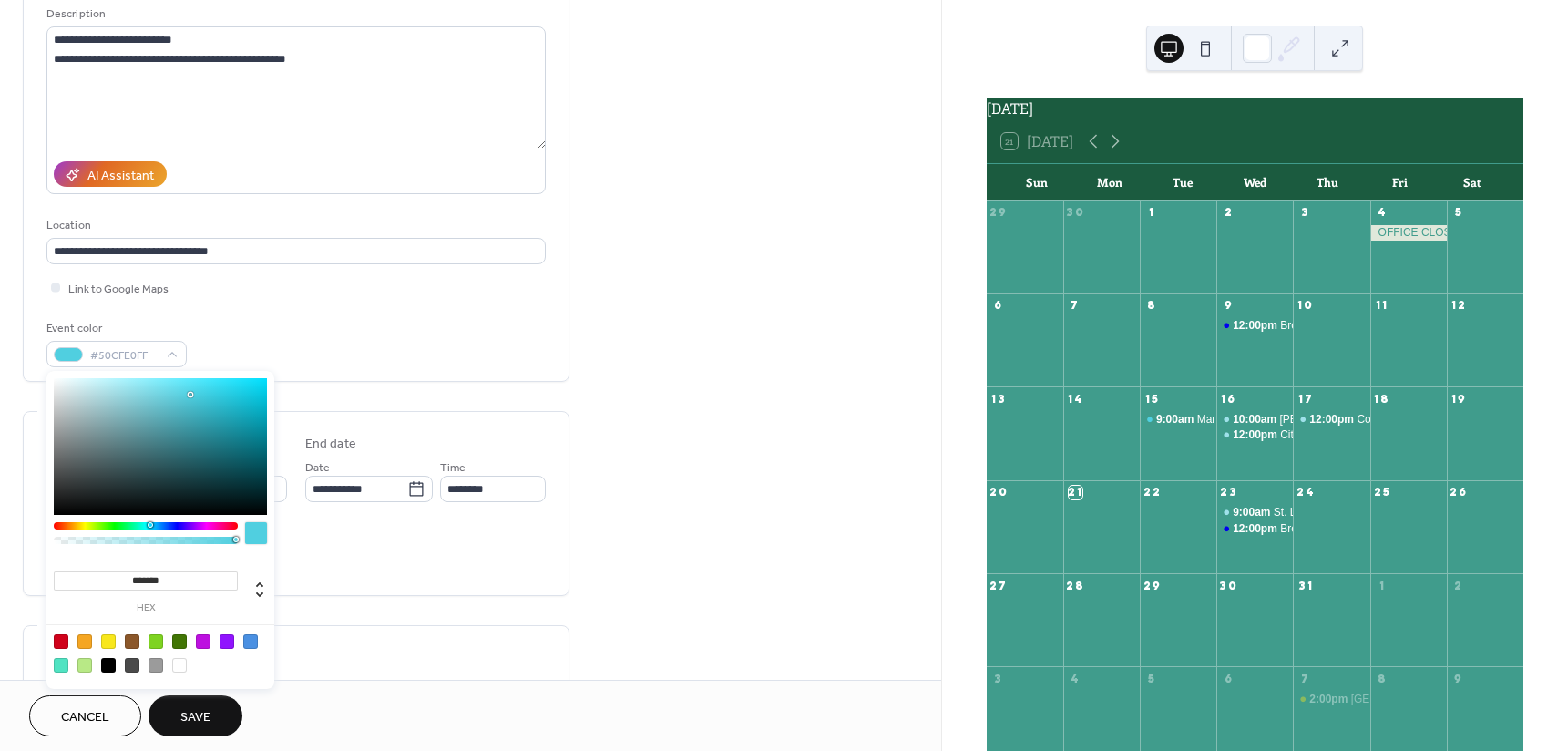 drag, startPoint x: 184, startPoint y: 580, endPoint x: -83, endPoint y: 585, distance: 267.04681 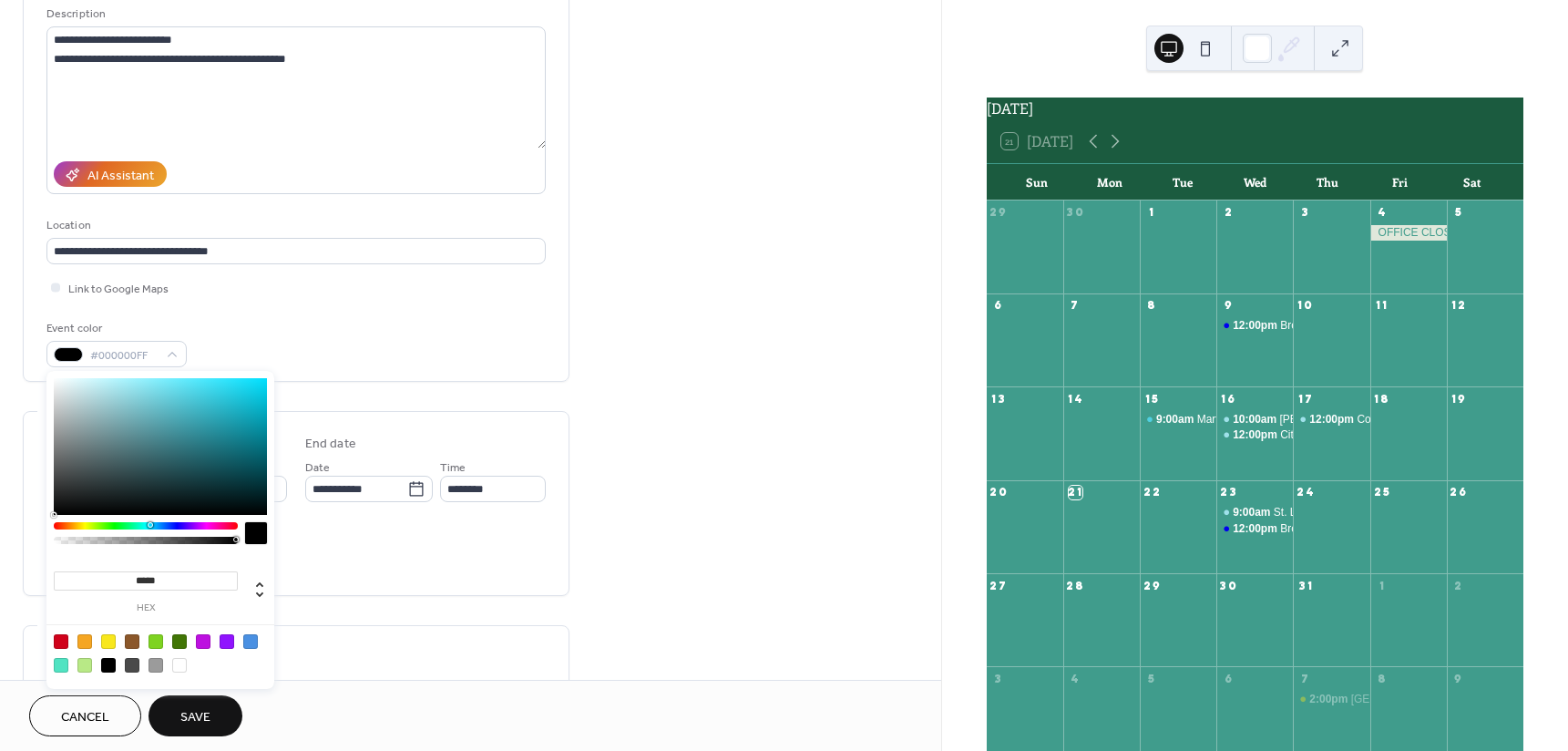 type on "******" 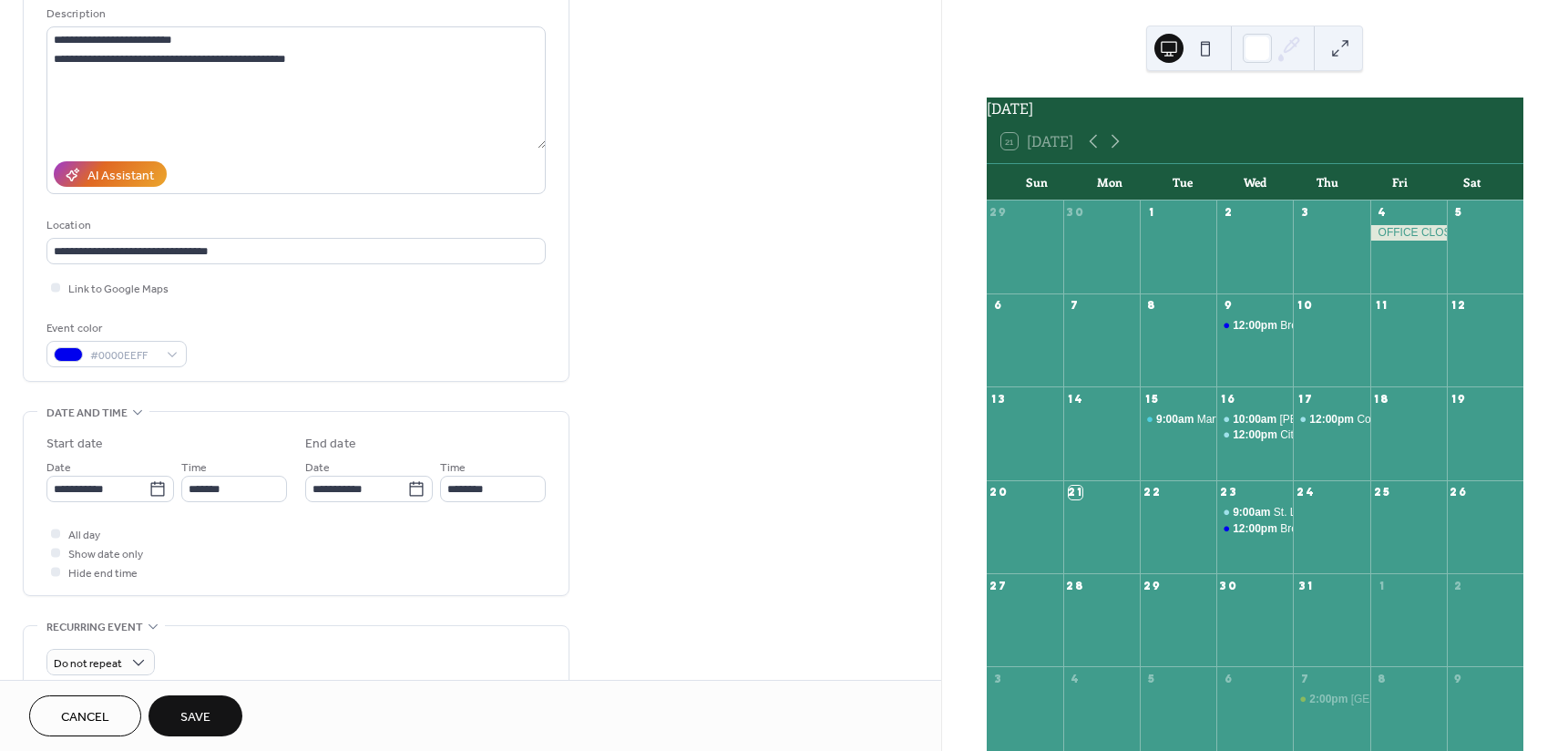 click on "Save" at bounding box center (195, 715) 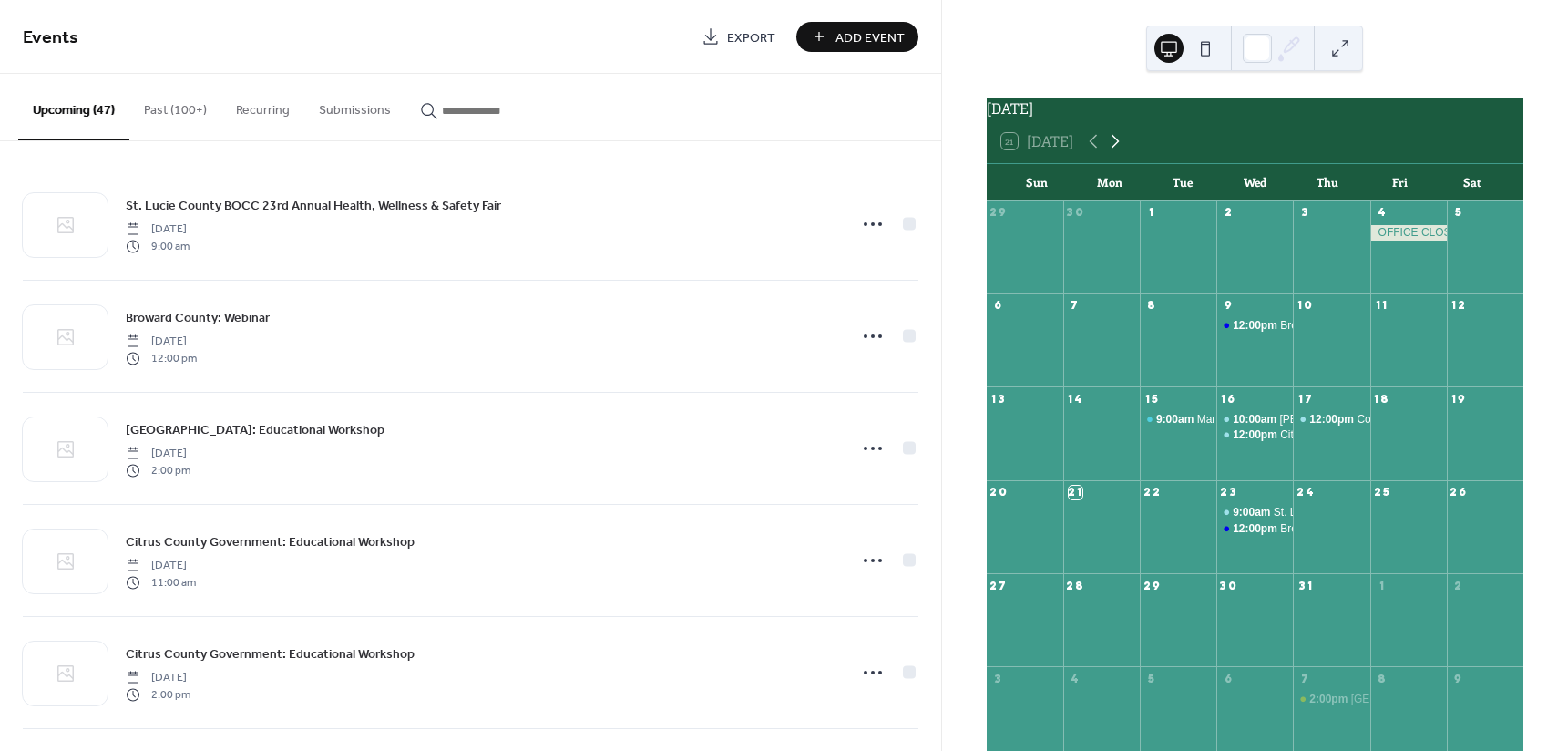 click 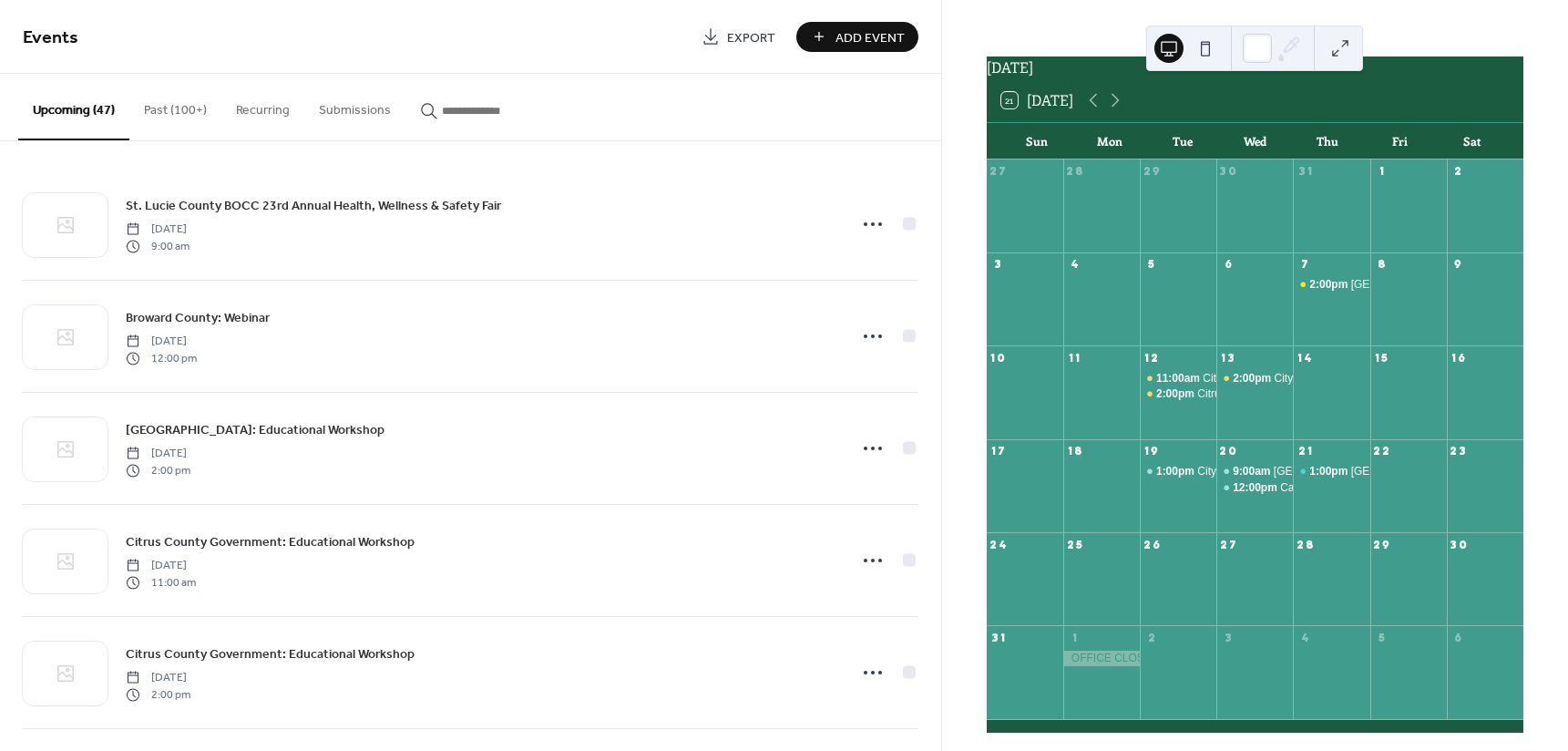 scroll, scrollTop: 0, scrollLeft: 0, axis: both 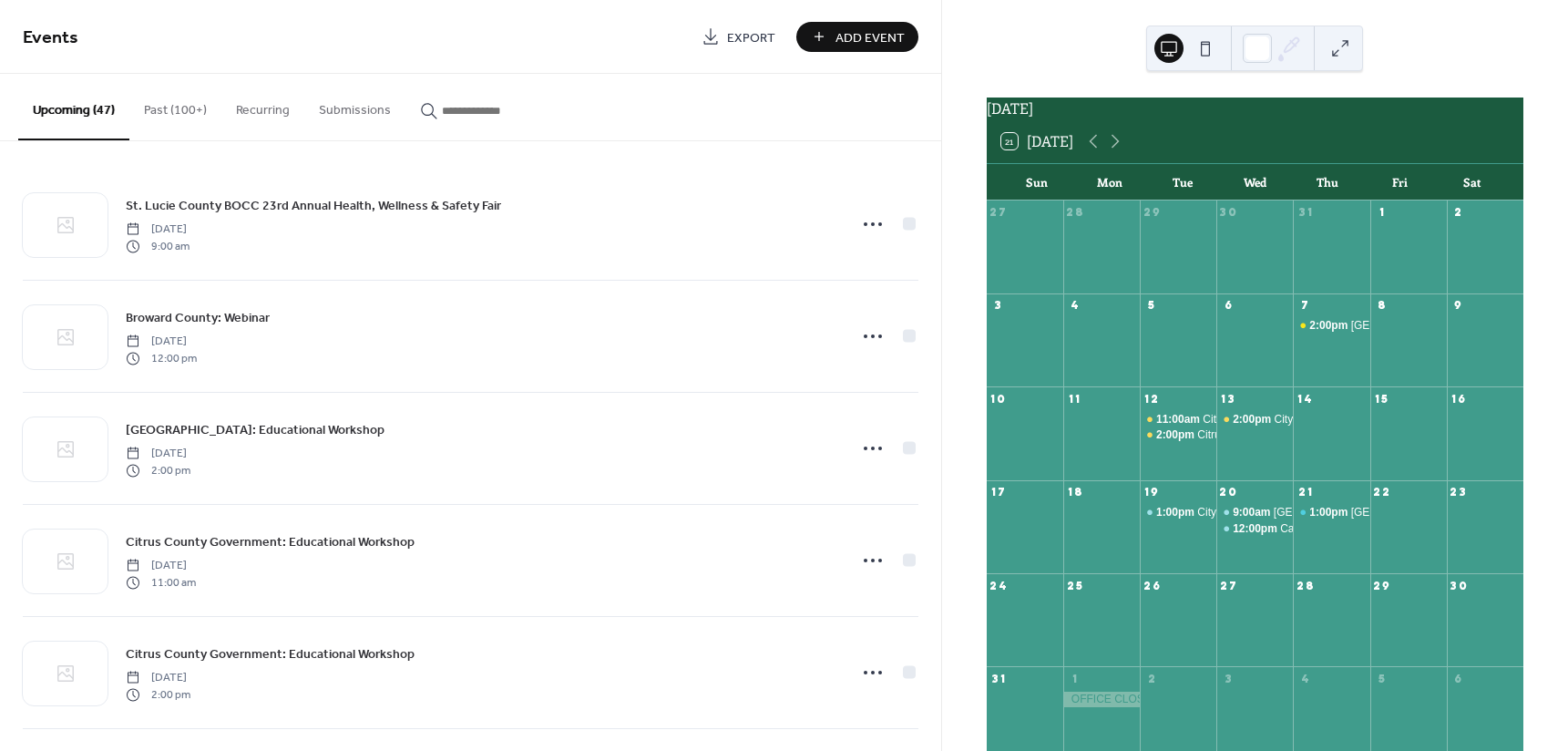 click on "Upcoming (47) Past (100+) Recurring Submissions" at bounding box center (470, 108) 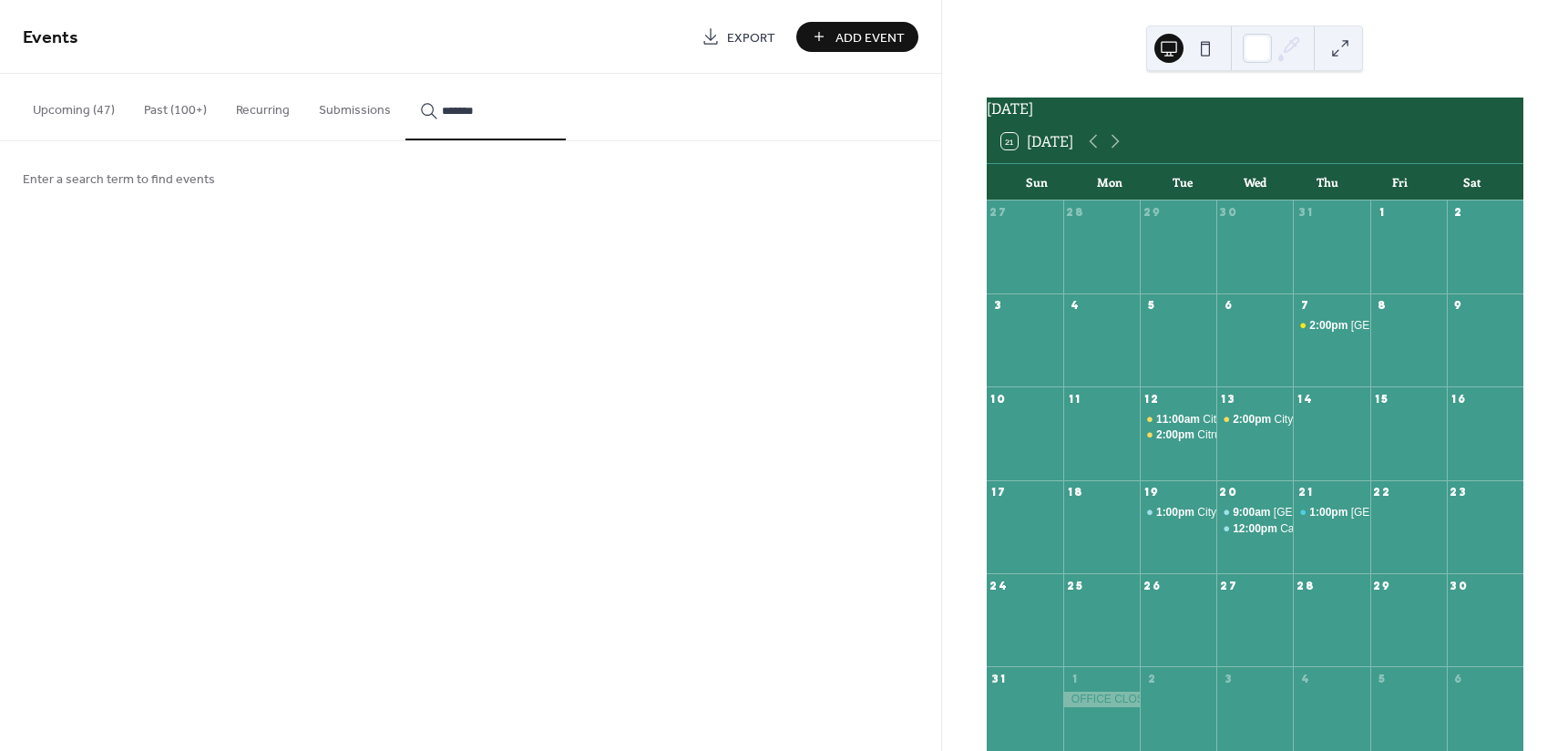 click on "********" at bounding box center [486, 107] 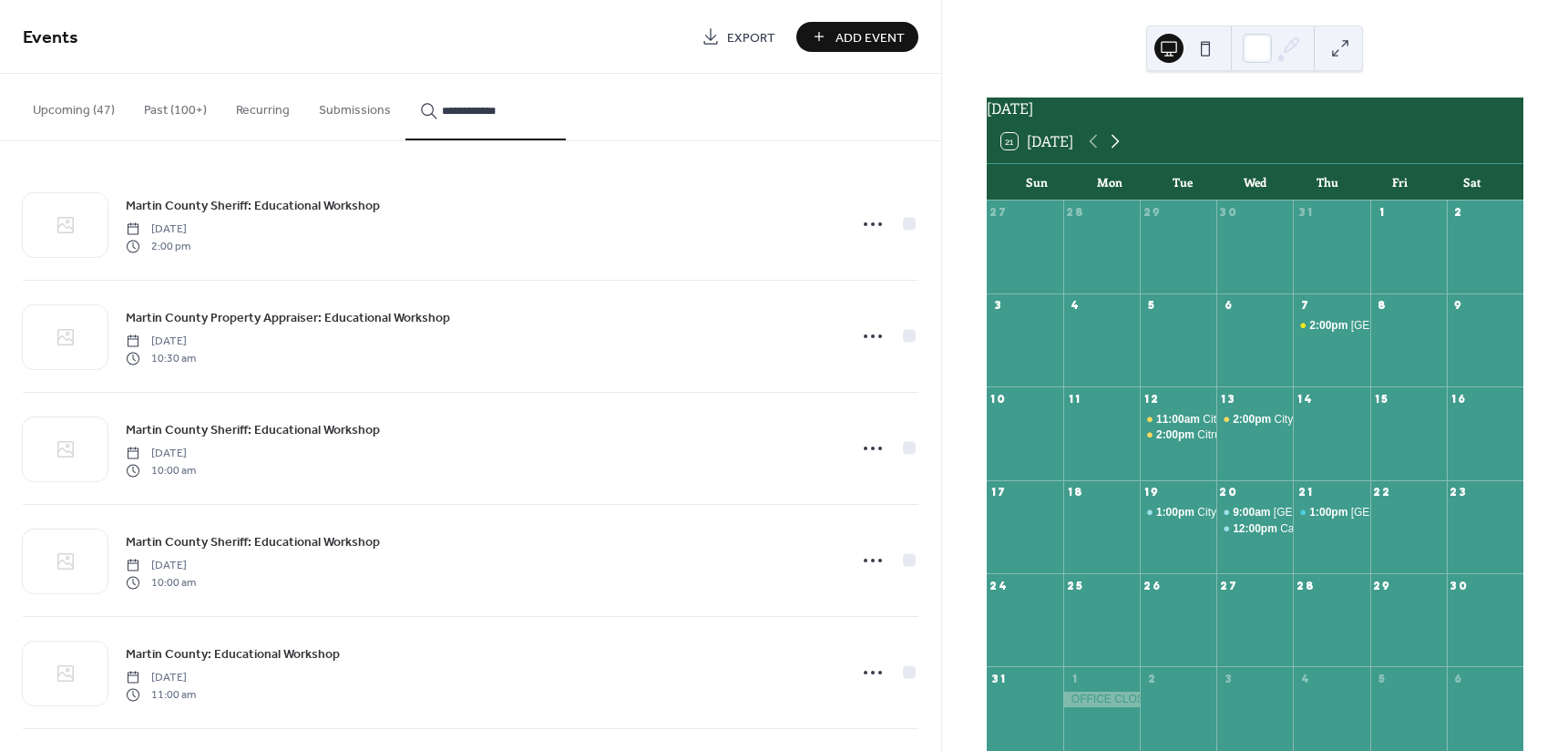 type on "**********" 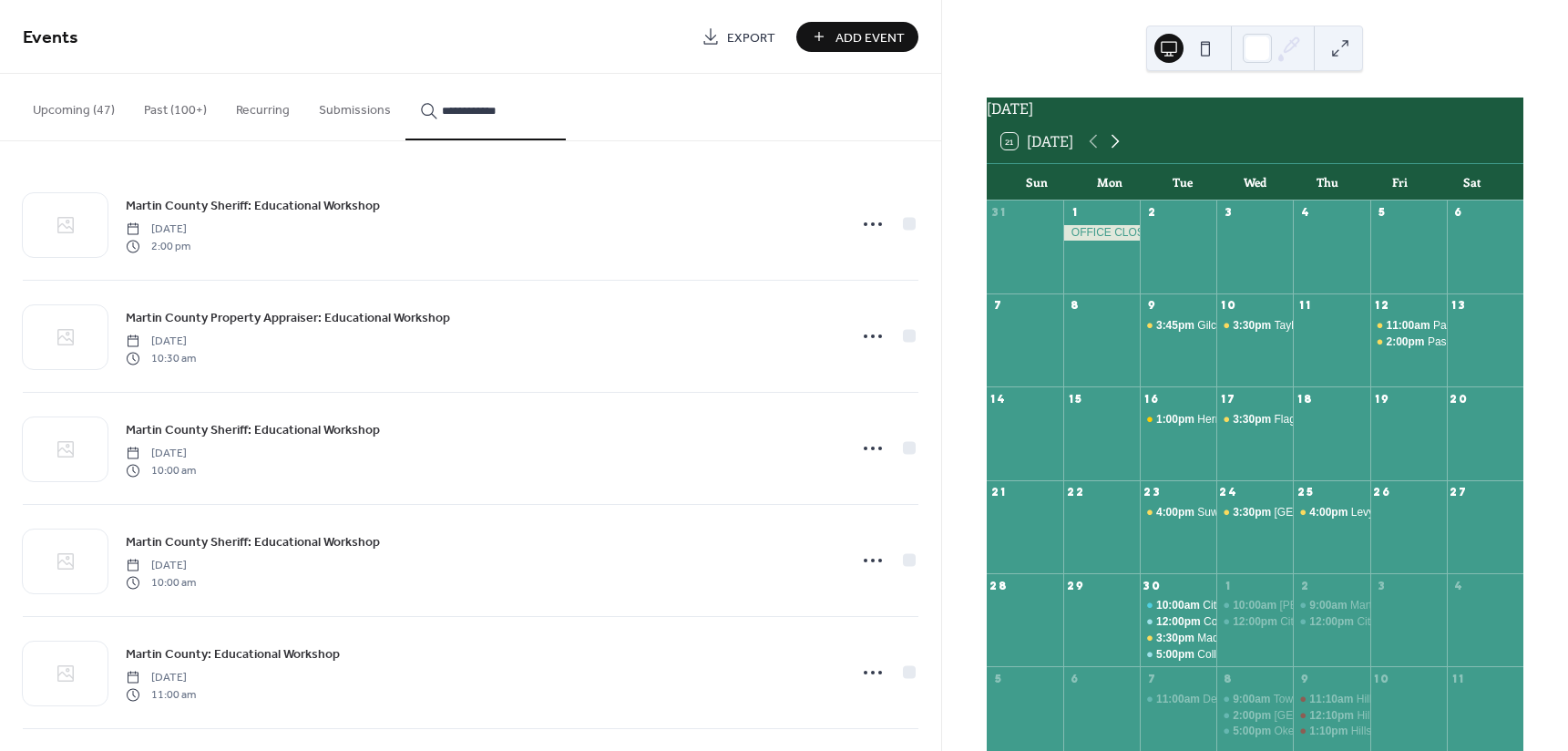 click 